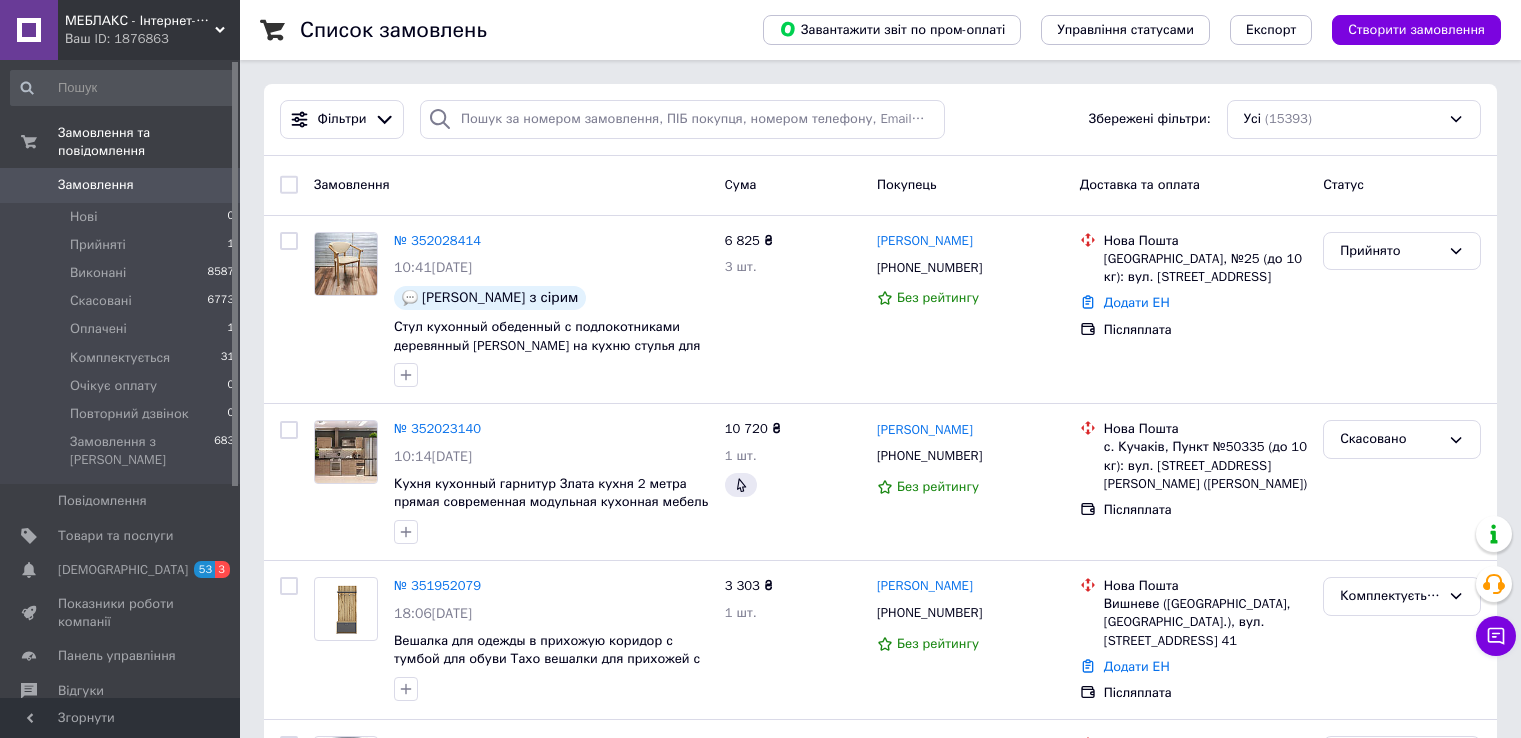 scroll, scrollTop: 0, scrollLeft: 0, axis: both 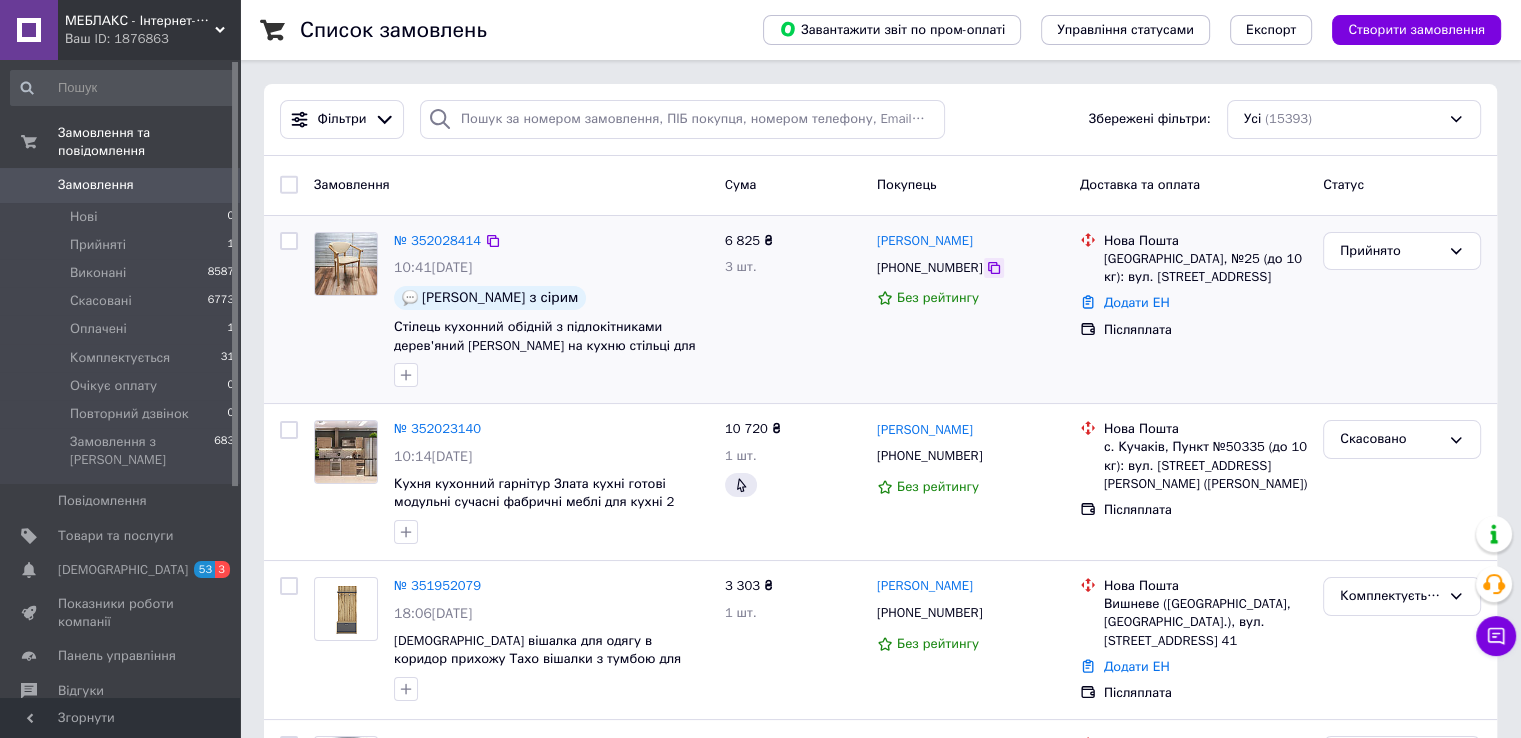 click 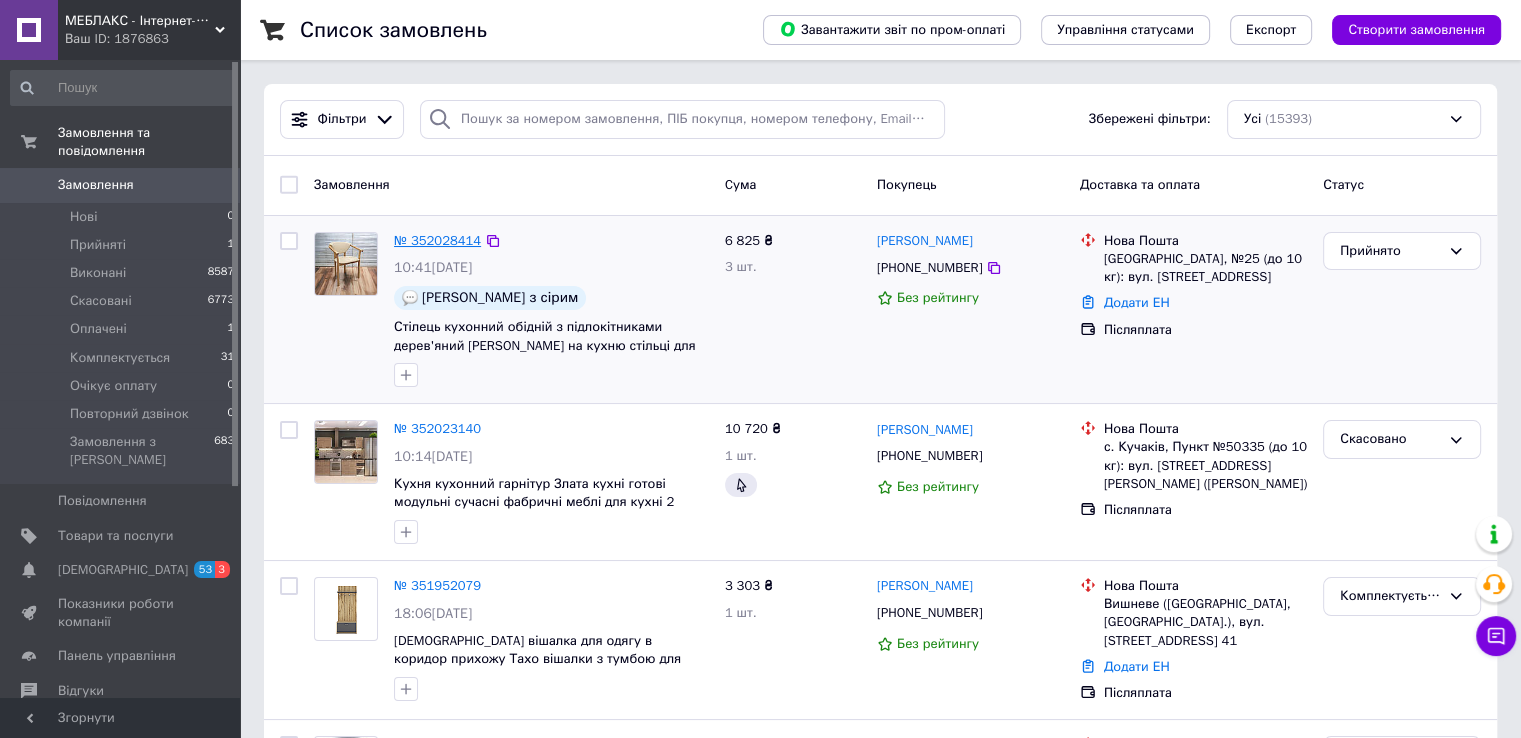 click on "№ 352028414" at bounding box center [437, 240] 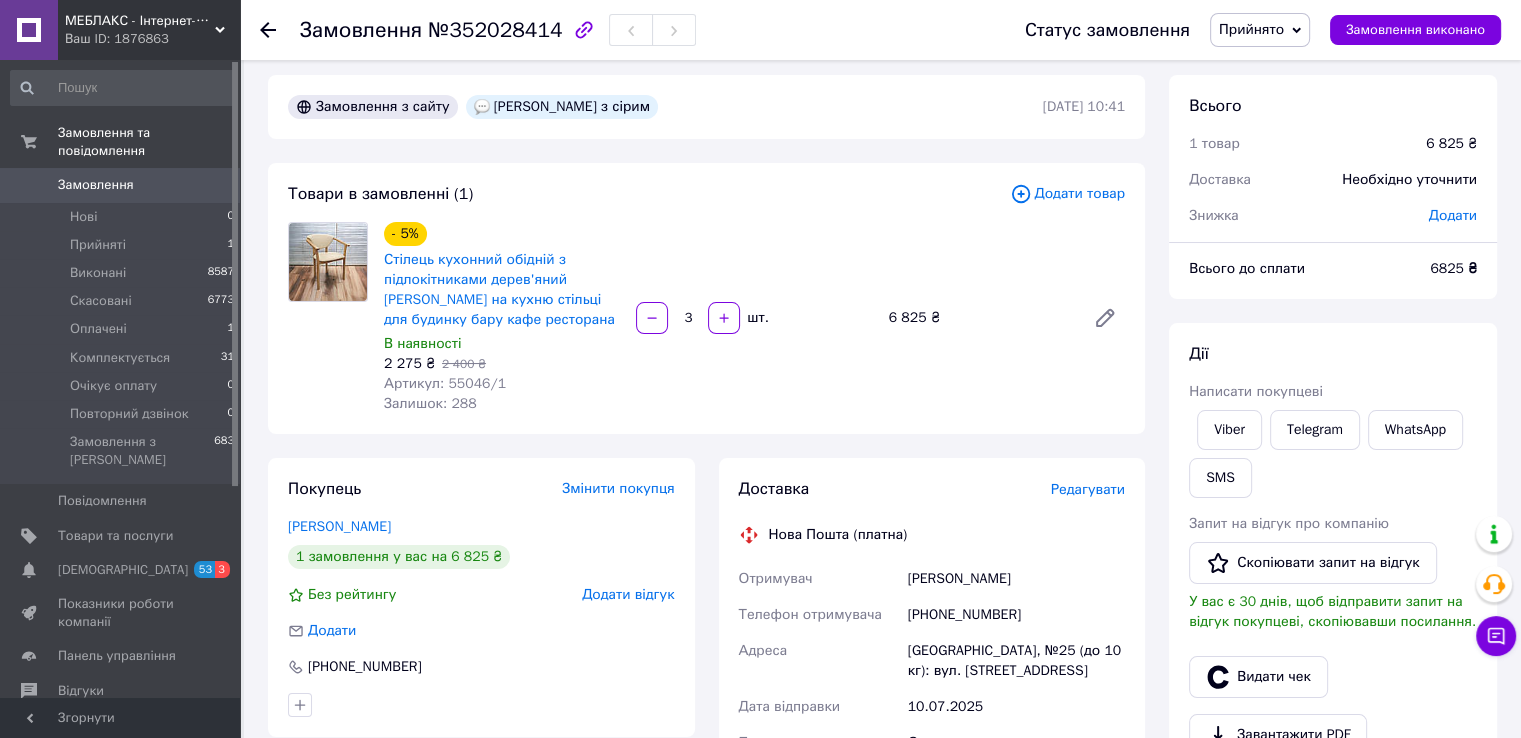 scroll, scrollTop: 0, scrollLeft: 0, axis: both 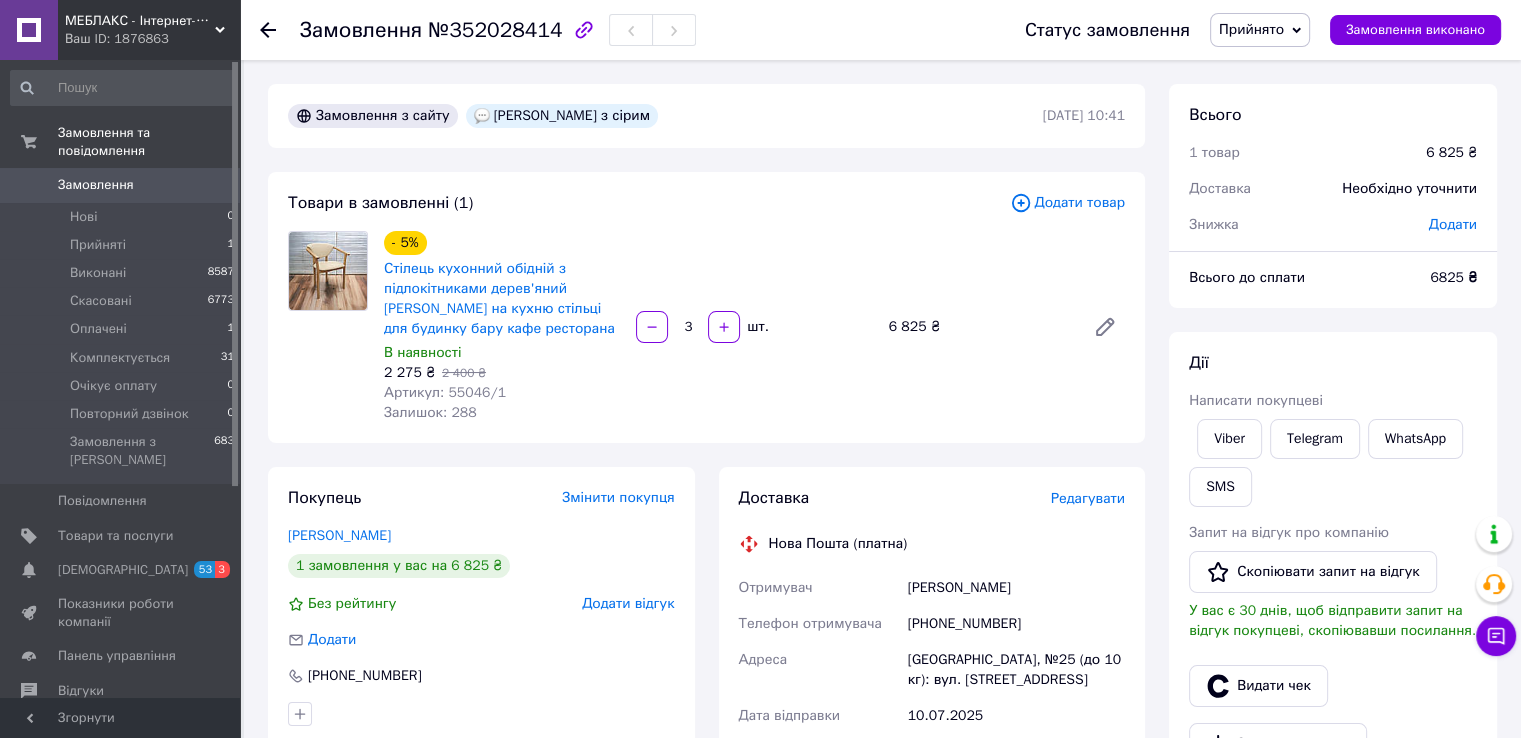 click on "Прийнято" at bounding box center (1251, 29) 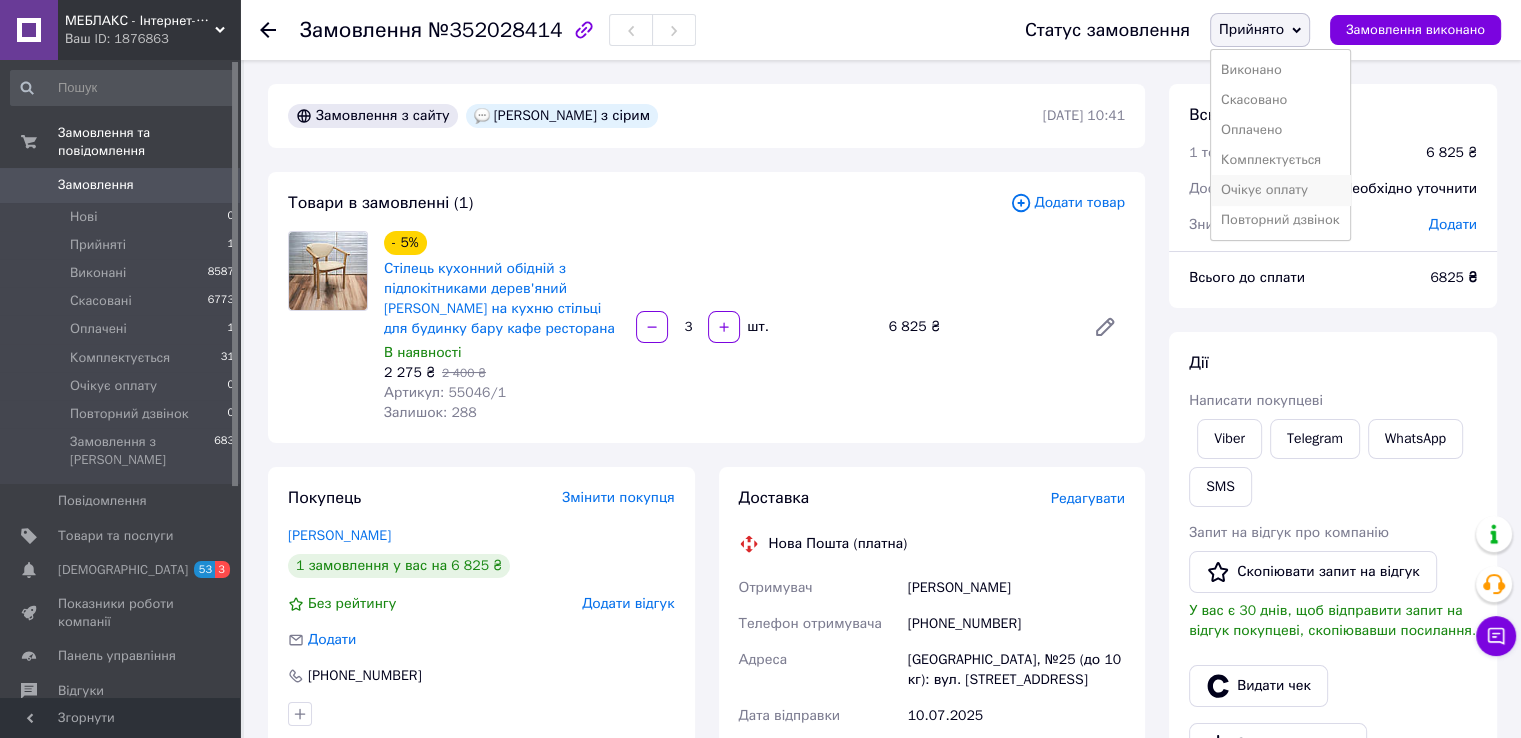 click on "Очікує оплату" at bounding box center [1280, 190] 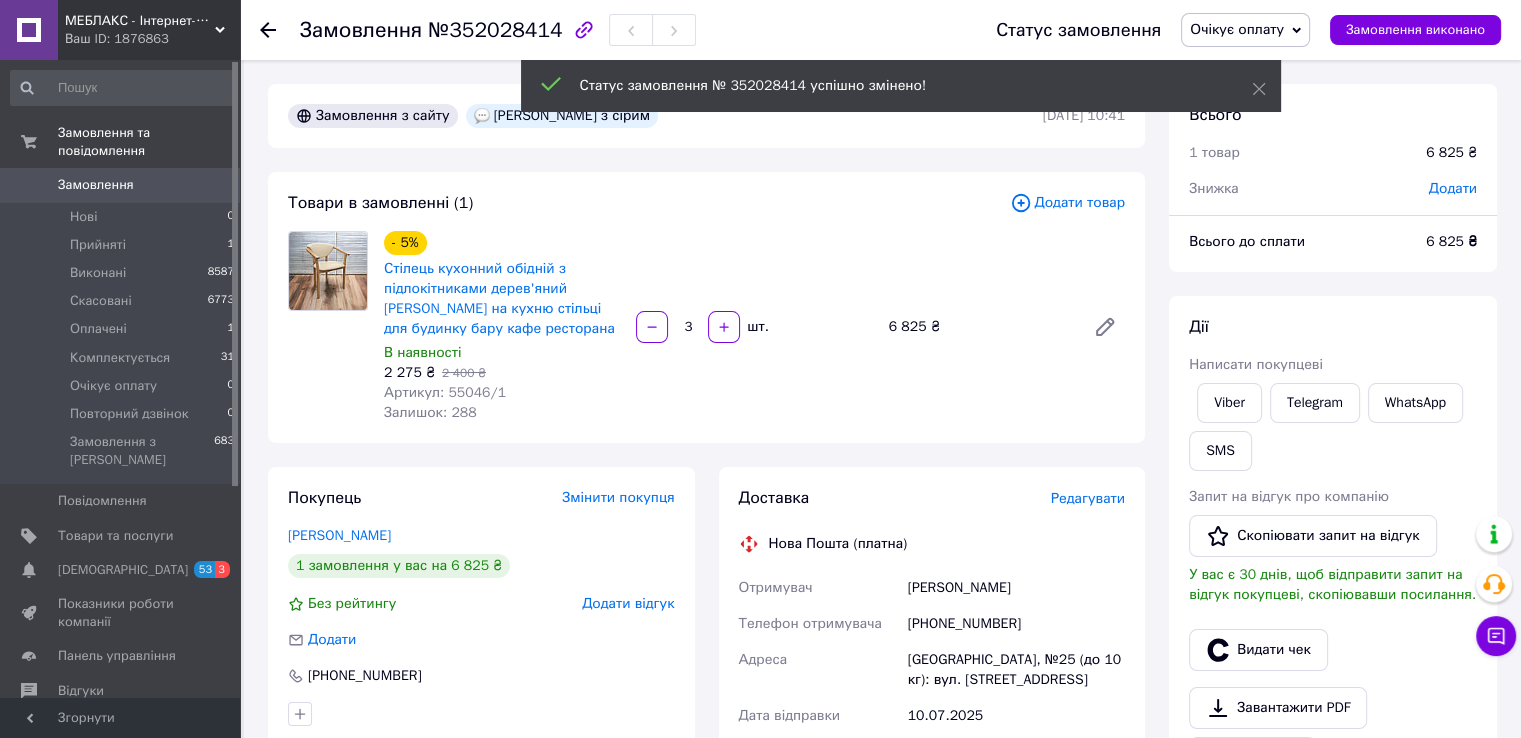 click 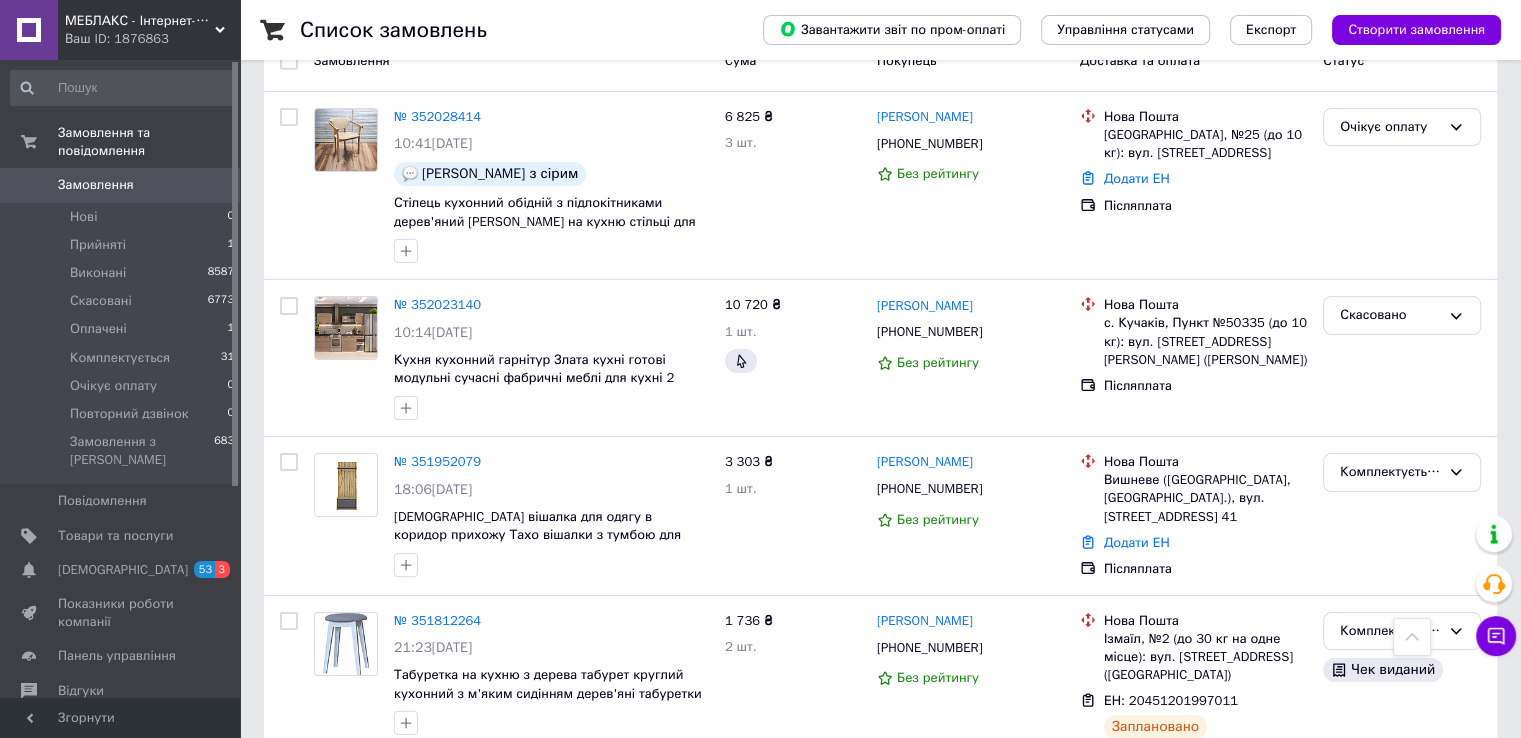 scroll, scrollTop: 0, scrollLeft: 0, axis: both 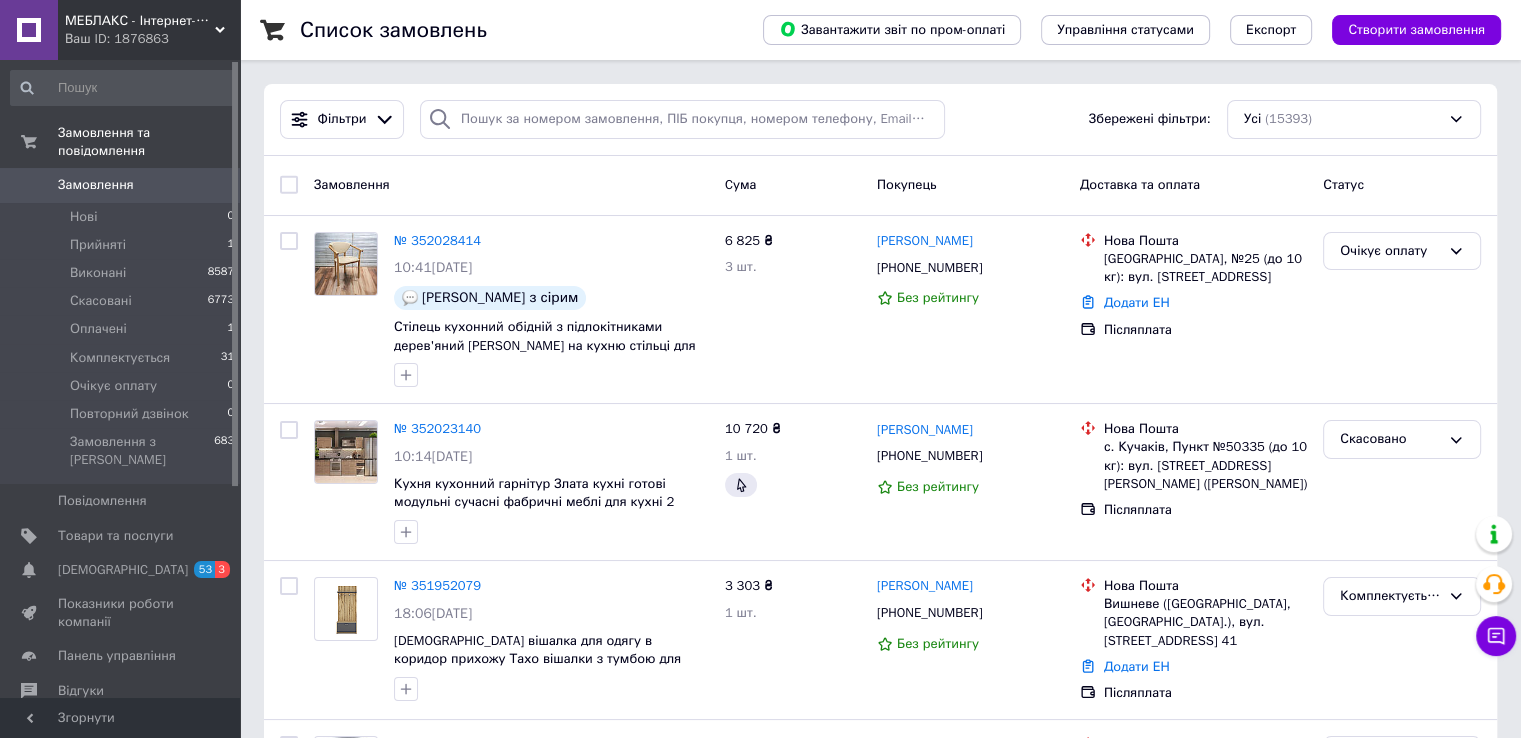 click on "МЕБЛАКС - Інтернет-магазин меблів" at bounding box center [140, 21] 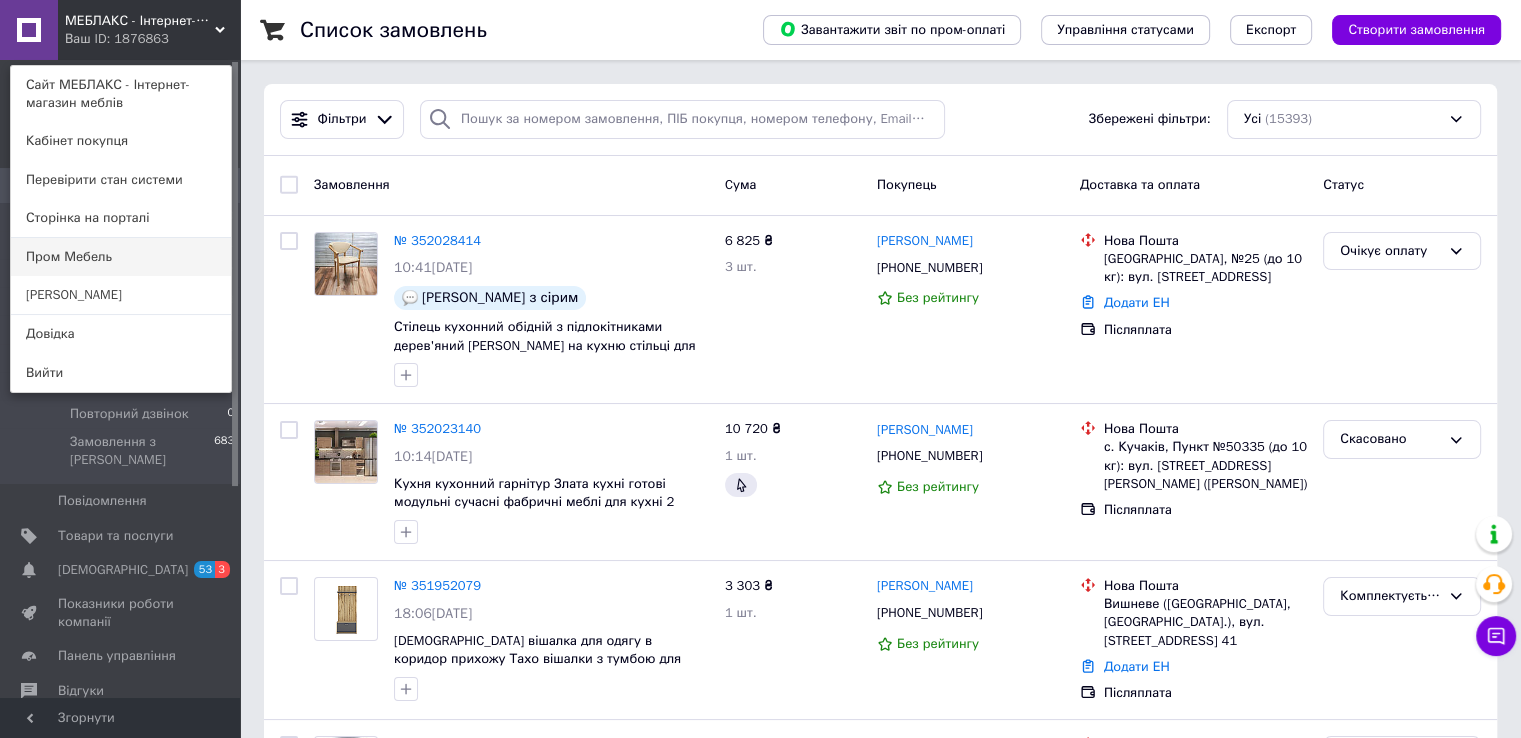click on "Пром Мебель" at bounding box center (121, 257) 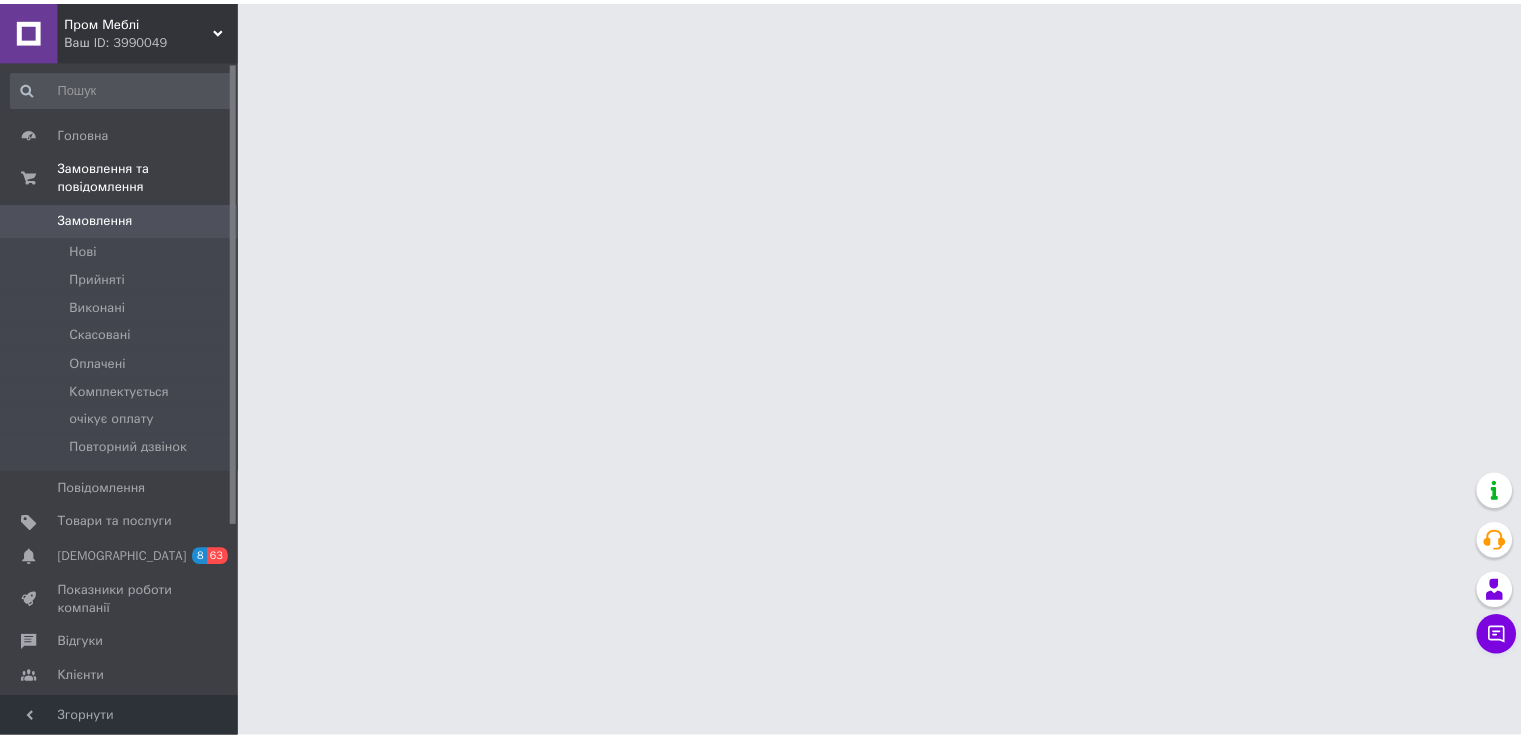 scroll, scrollTop: 0, scrollLeft: 0, axis: both 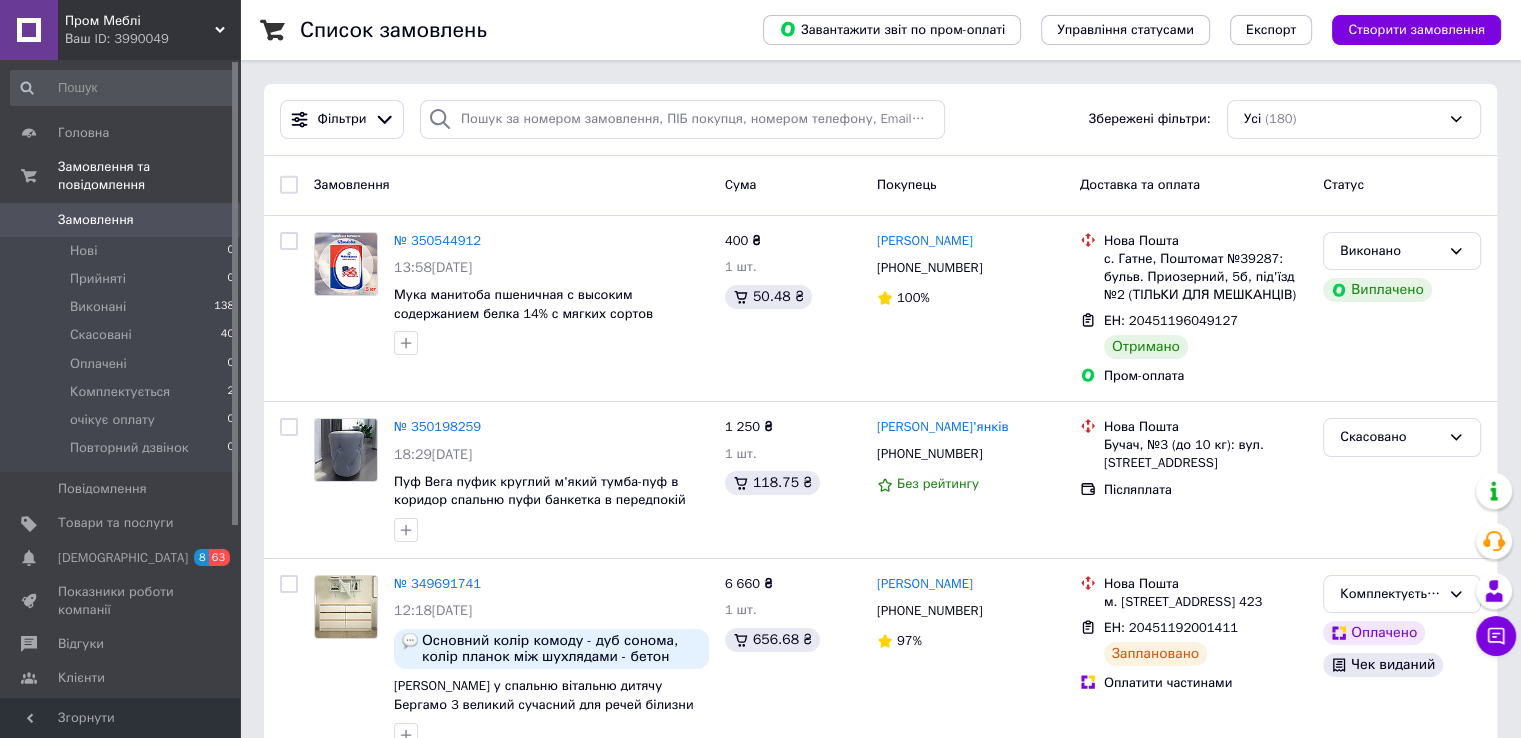 click 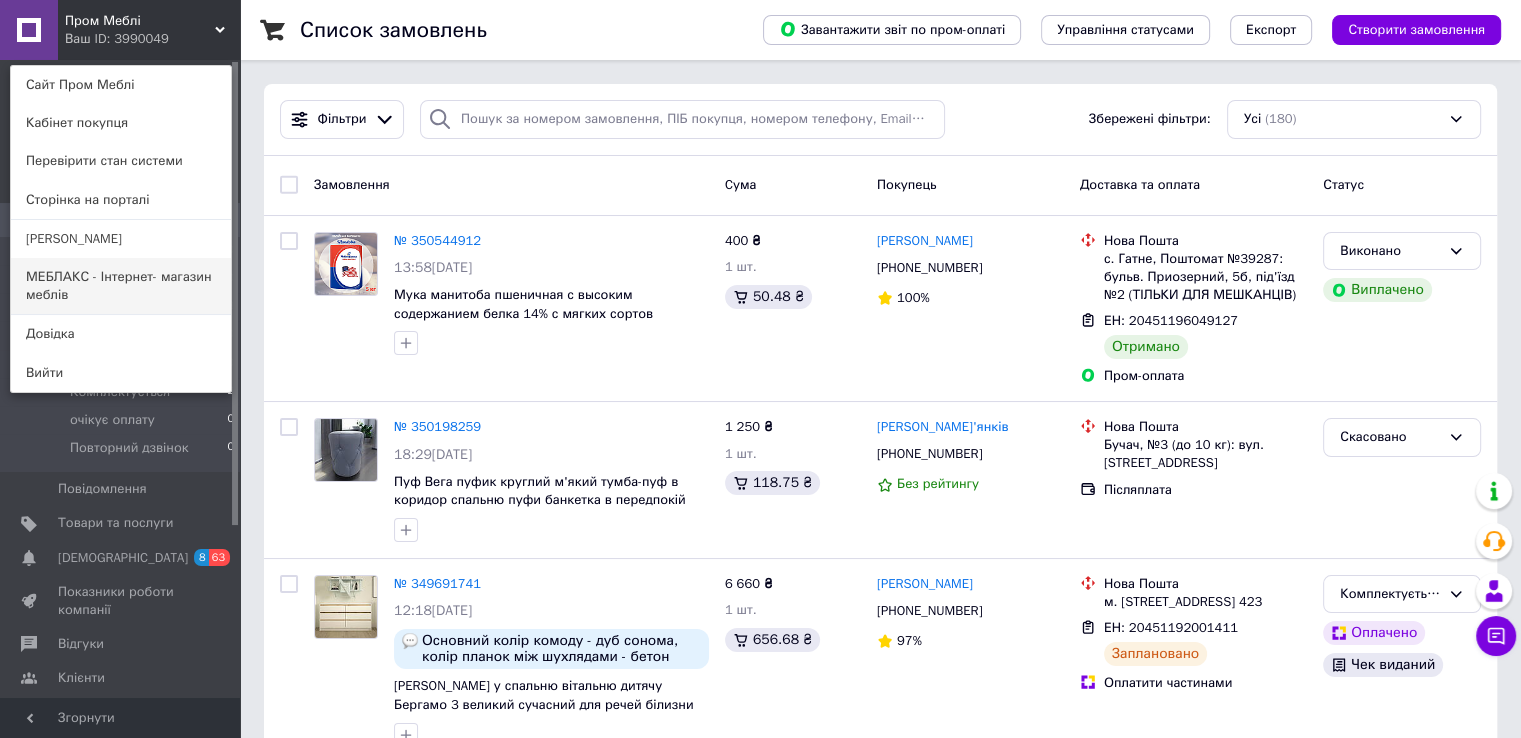 click on "МЕБЛАКС - Інтернет- магазин меблів" at bounding box center [121, 286] 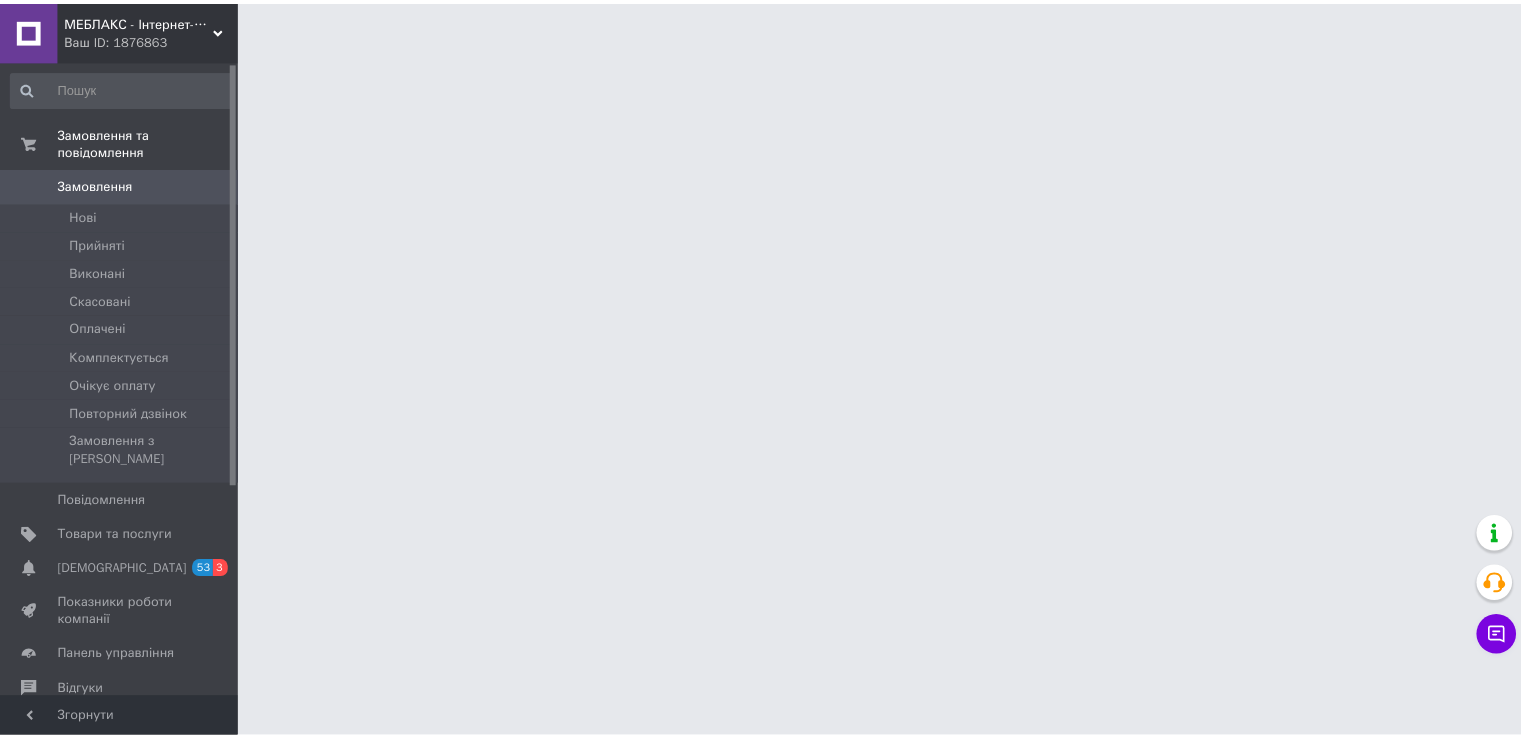 scroll, scrollTop: 0, scrollLeft: 0, axis: both 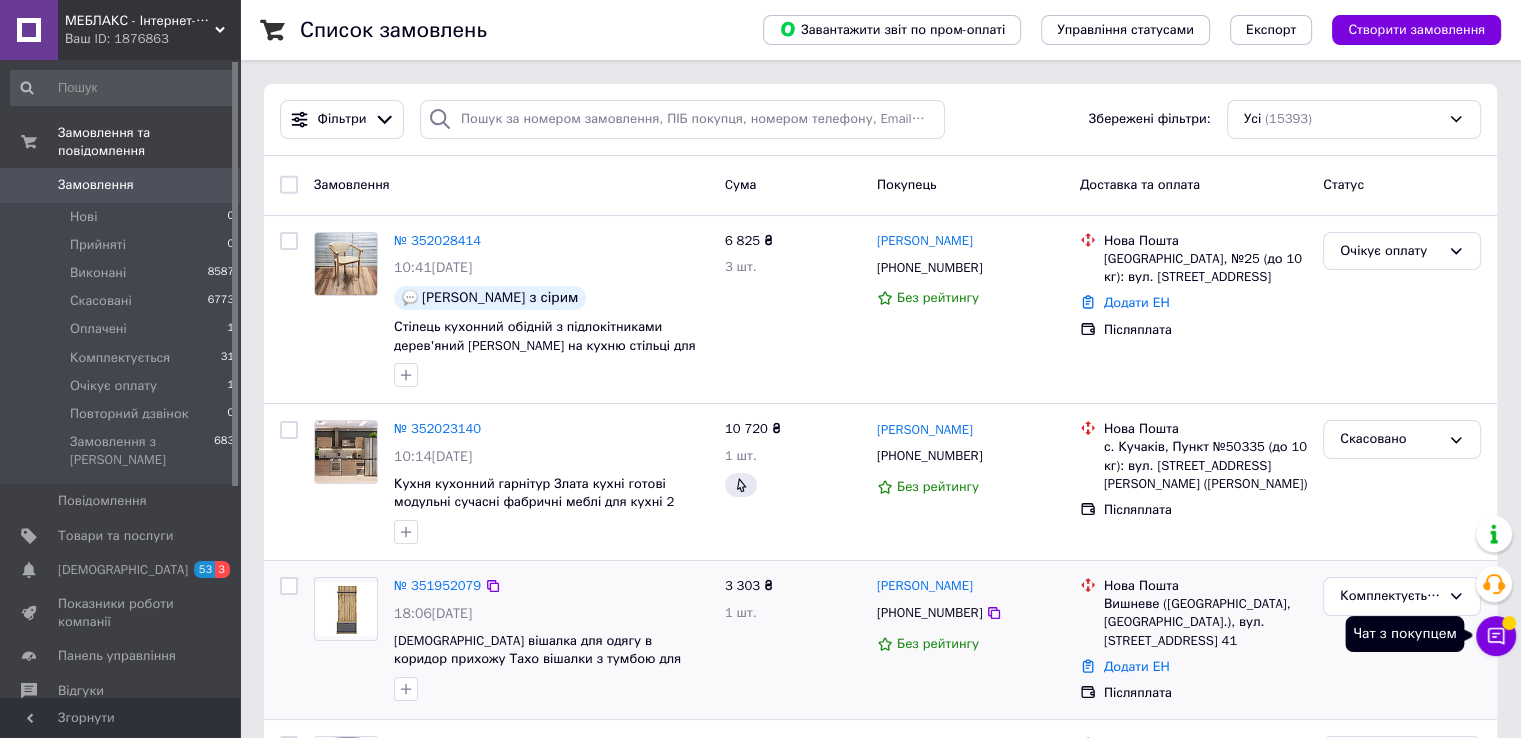 click 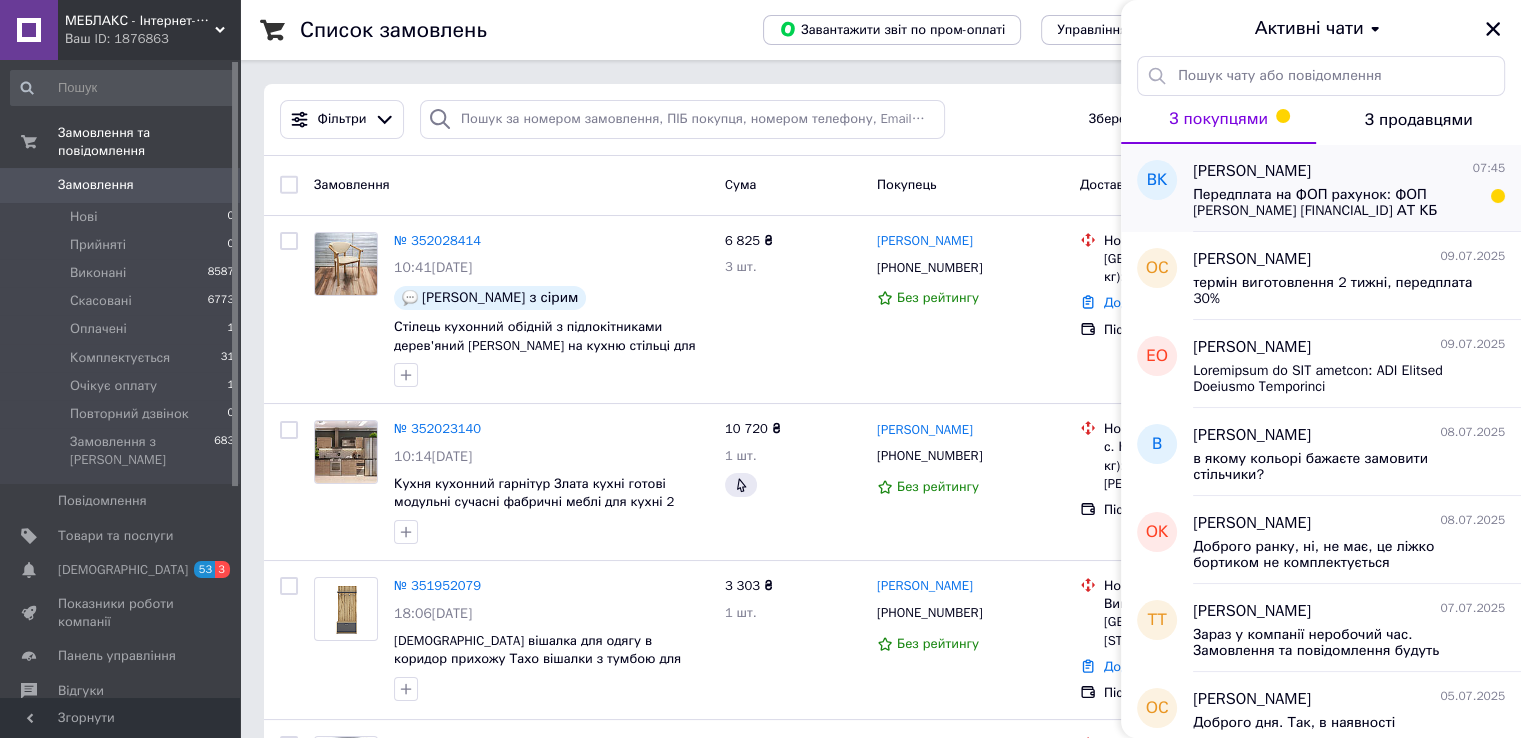click on "Передплата на ФОП рахунок:
ФОП [PERSON_NAME]
[FINANCIAL_ID]
АТ КБ "ПРИВАТБАНК"
Код отримувача: 3110108116
[PERSON_NAME] (чек робимо на залишок)
[PERSON_NAME] банк: [CREDIT_CARD_NUMBER]
Моно банк: [CREDIT_CARD_NUMBER]
Замовлення: [PERSON_NAME]-1 (1 шт)
Колір: Німфея альба
Ціна: 6271 грн
Передплата: 1800 грн
Після передоплати обов'язково відпишіть!" at bounding box center (1335, 203) 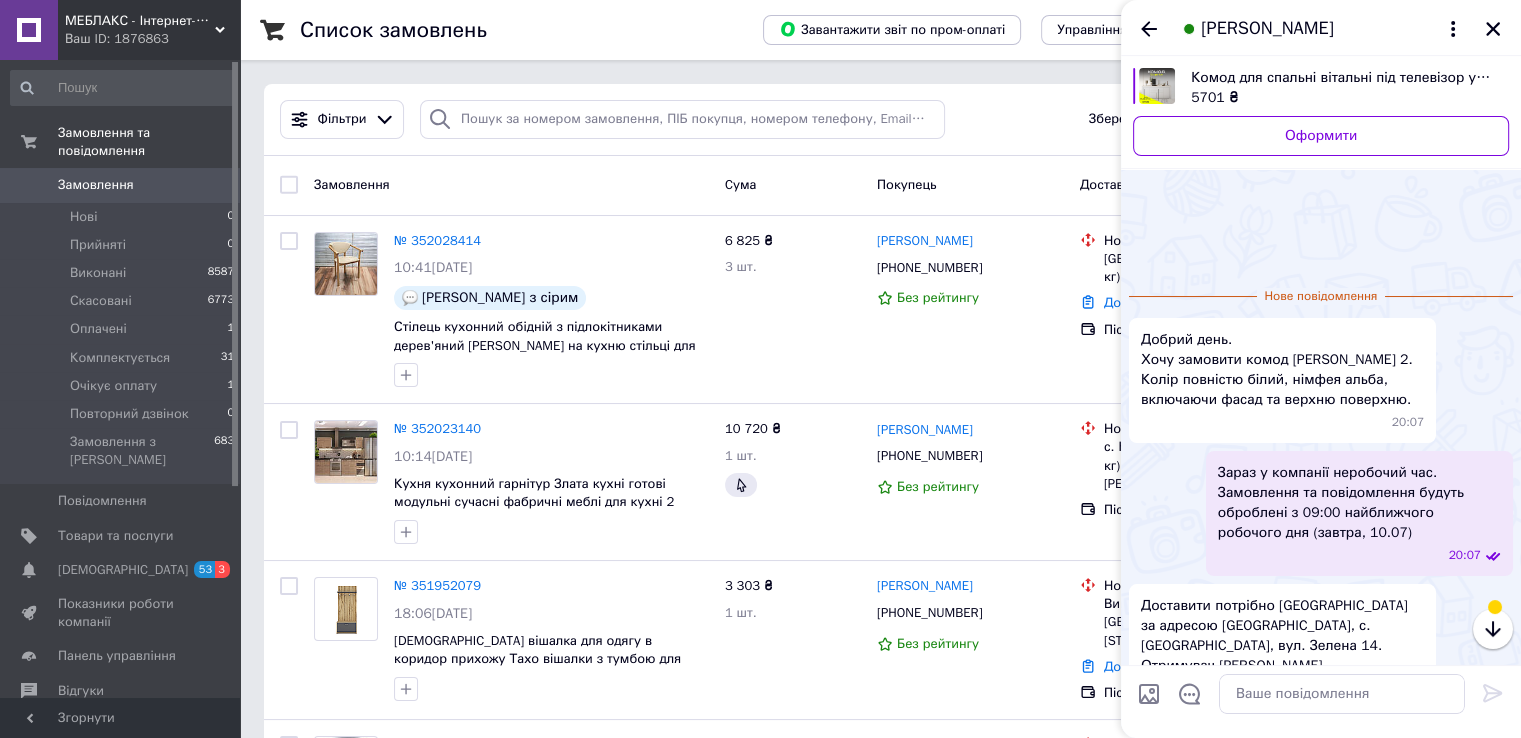 scroll, scrollTop: 120, scrollLeft: 0, axis: vertical 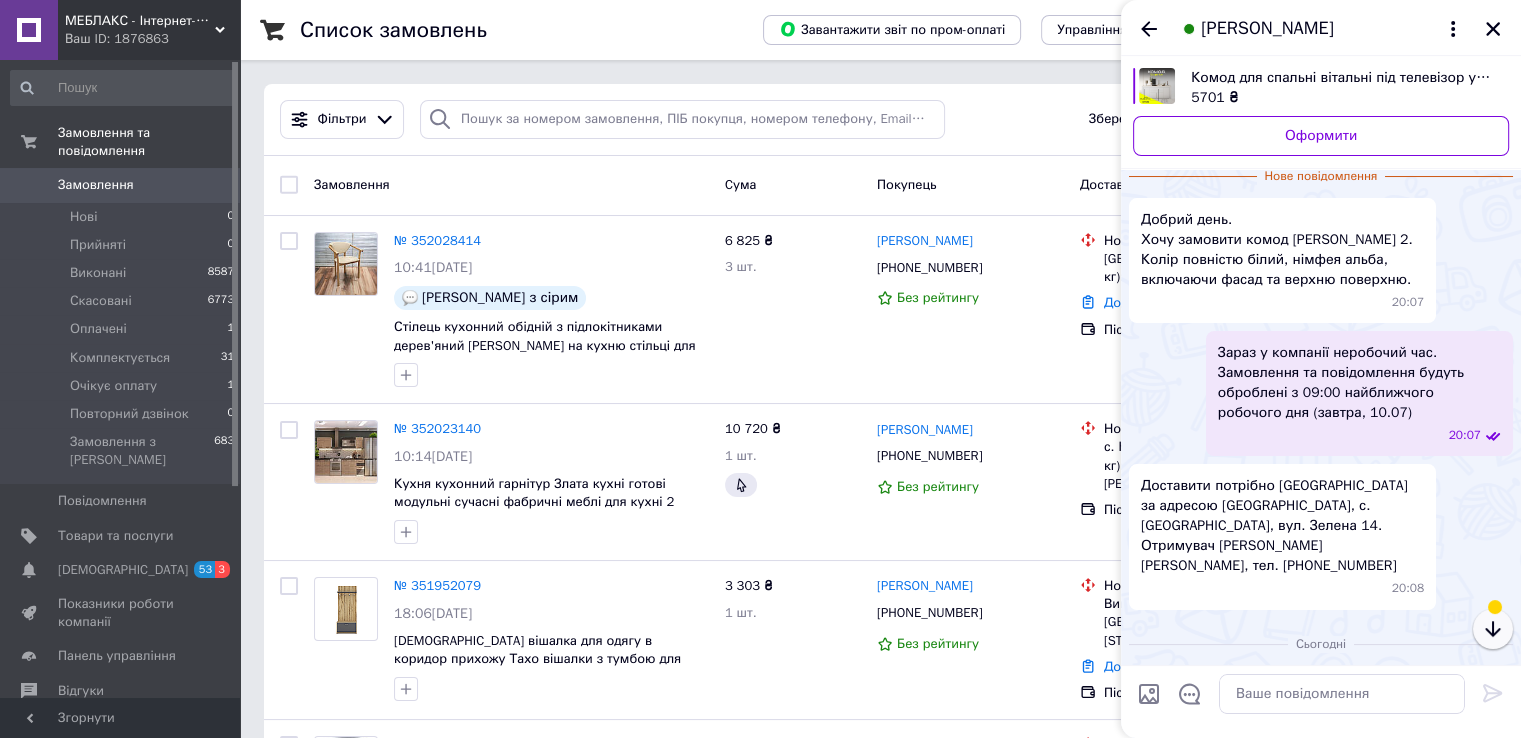 click 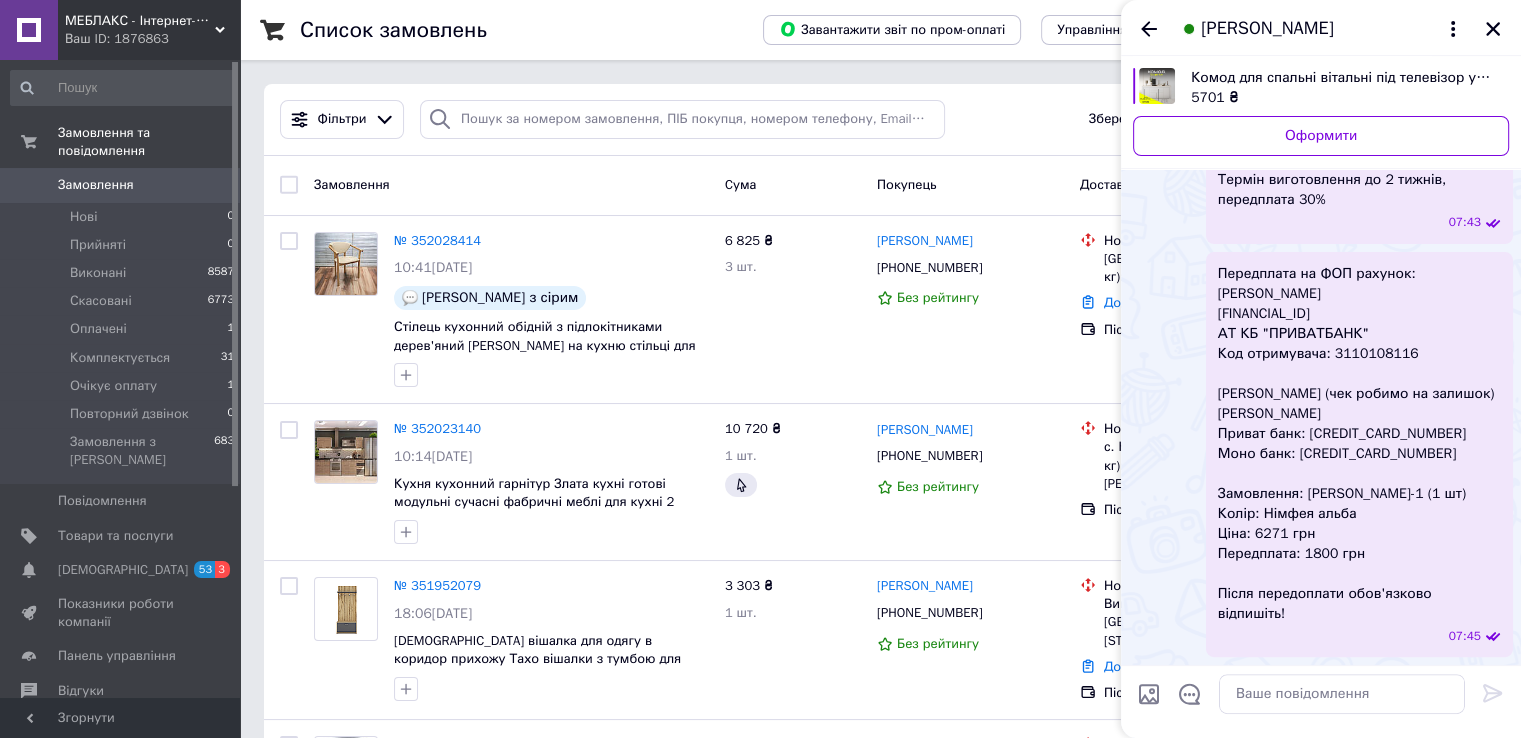 scroll, scrollTop: 692, scrollLeft: 0, axis: vertical 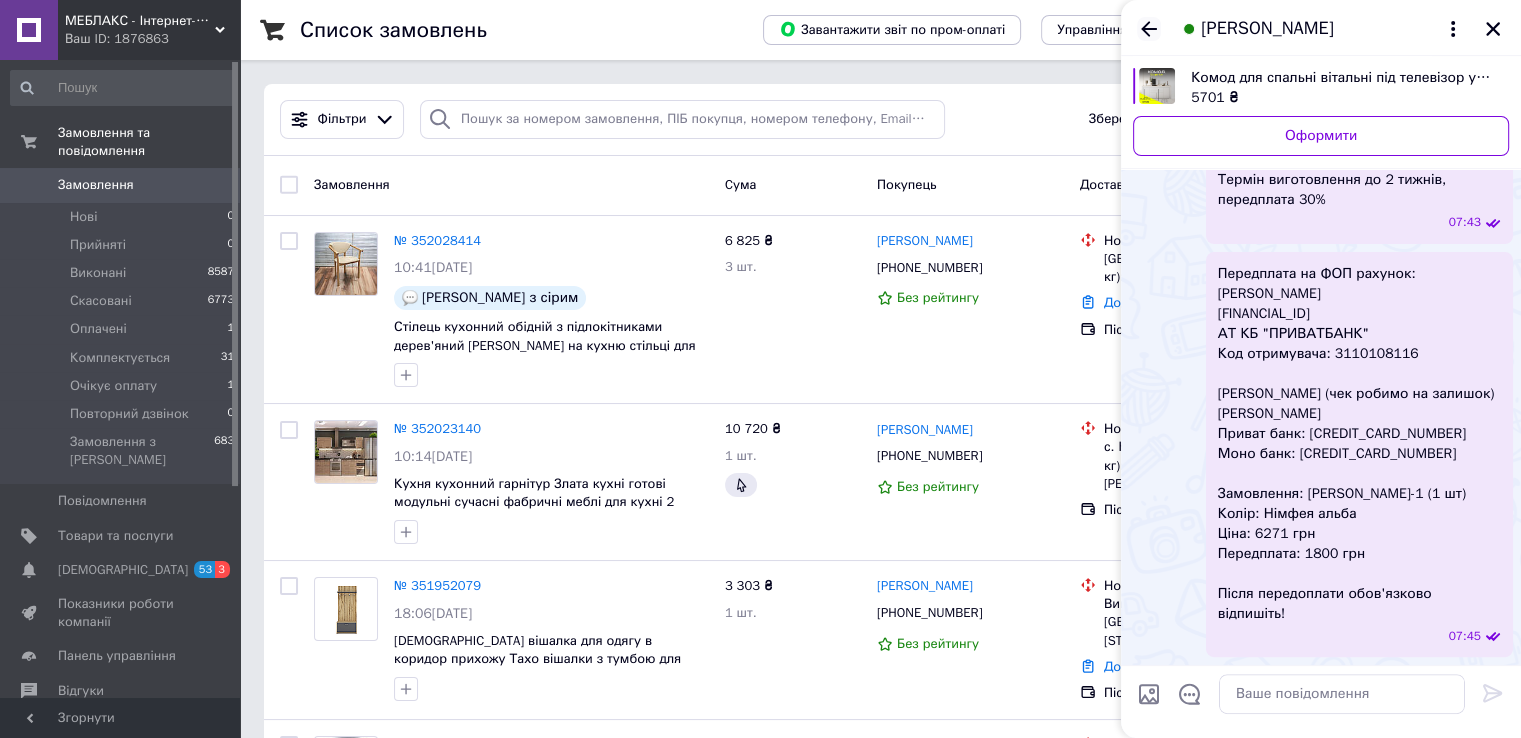 click 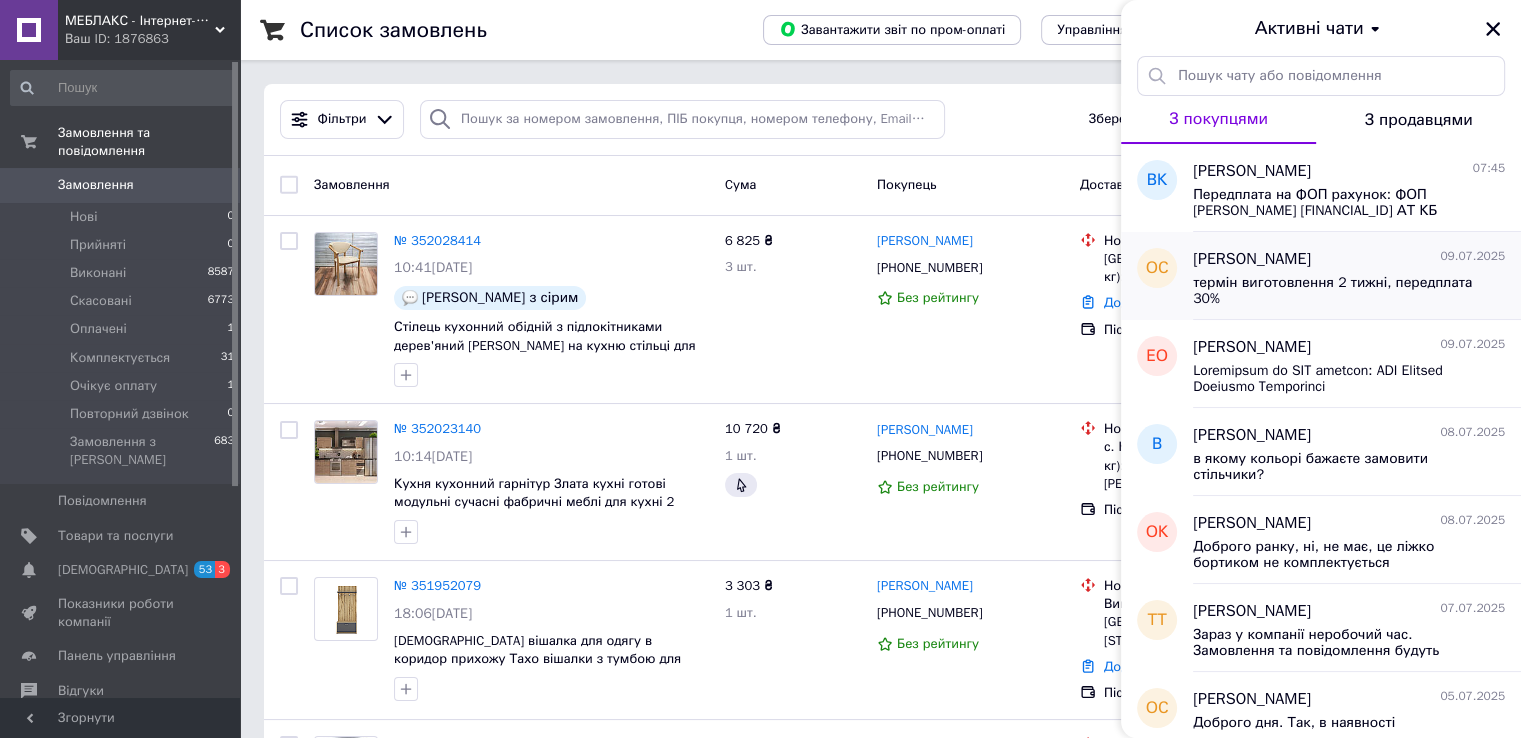 click on "термін виготовлення 2 тижні, передплата 30%" at bounding box center [1335, 291] 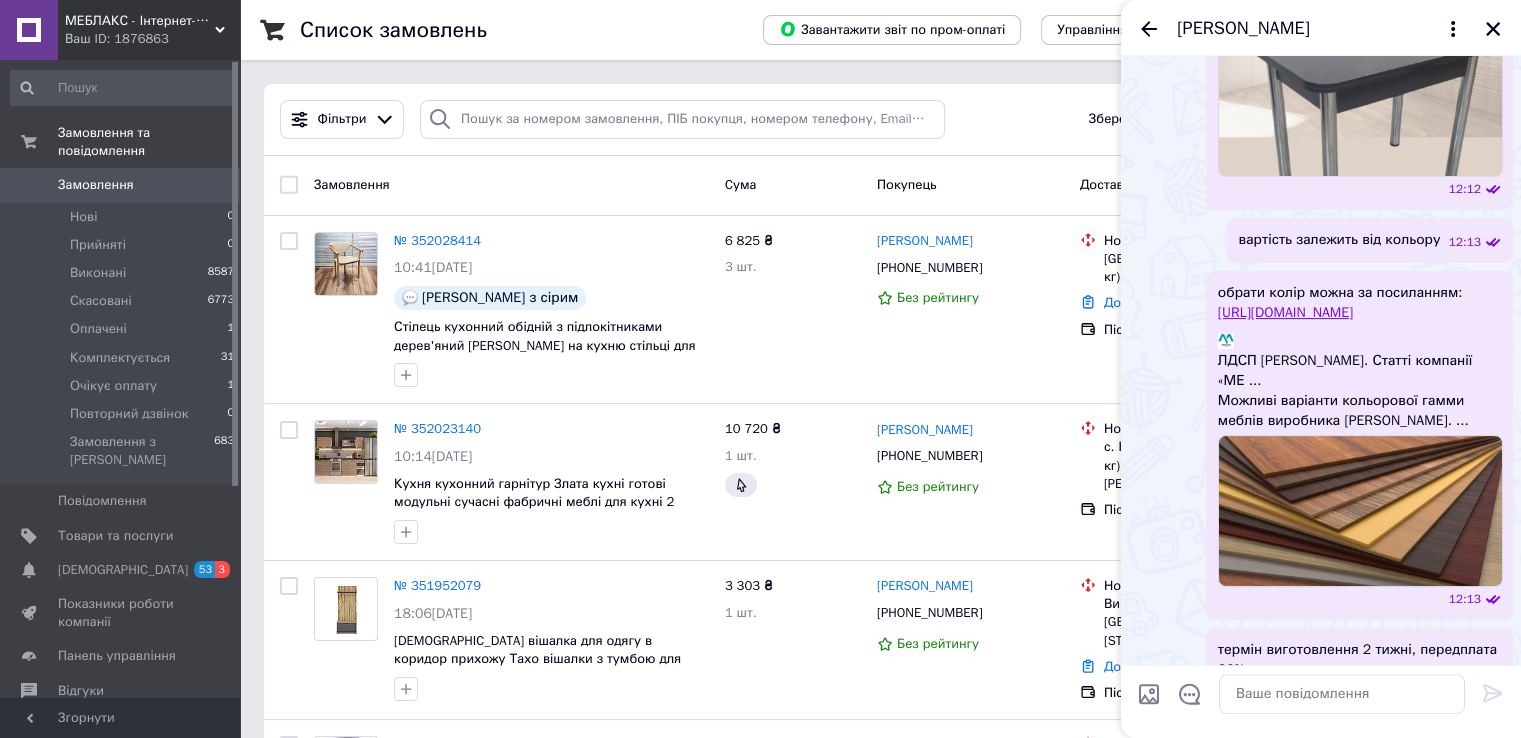 scroll, scrollTop: 643, scrollLeft: 0, axis: vertical 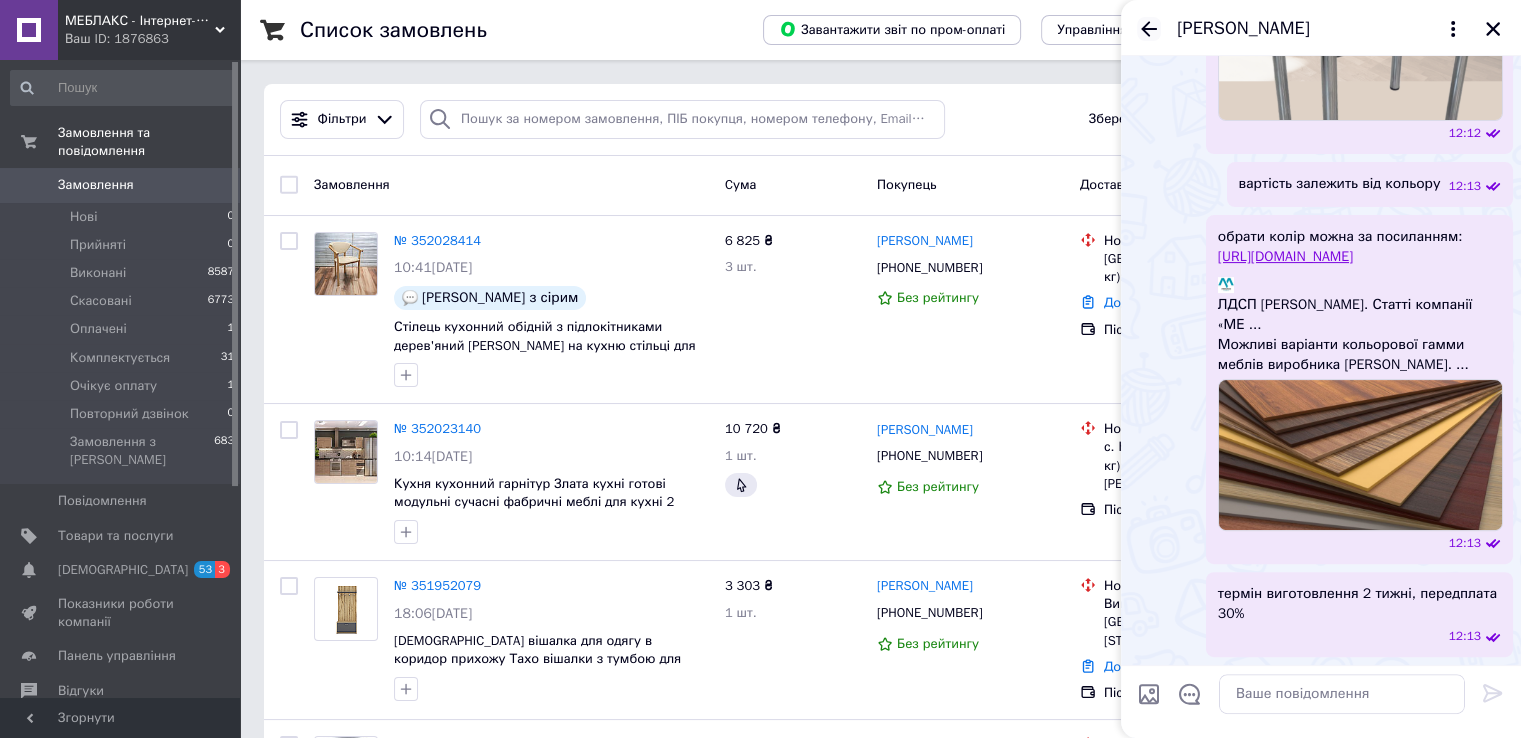 click 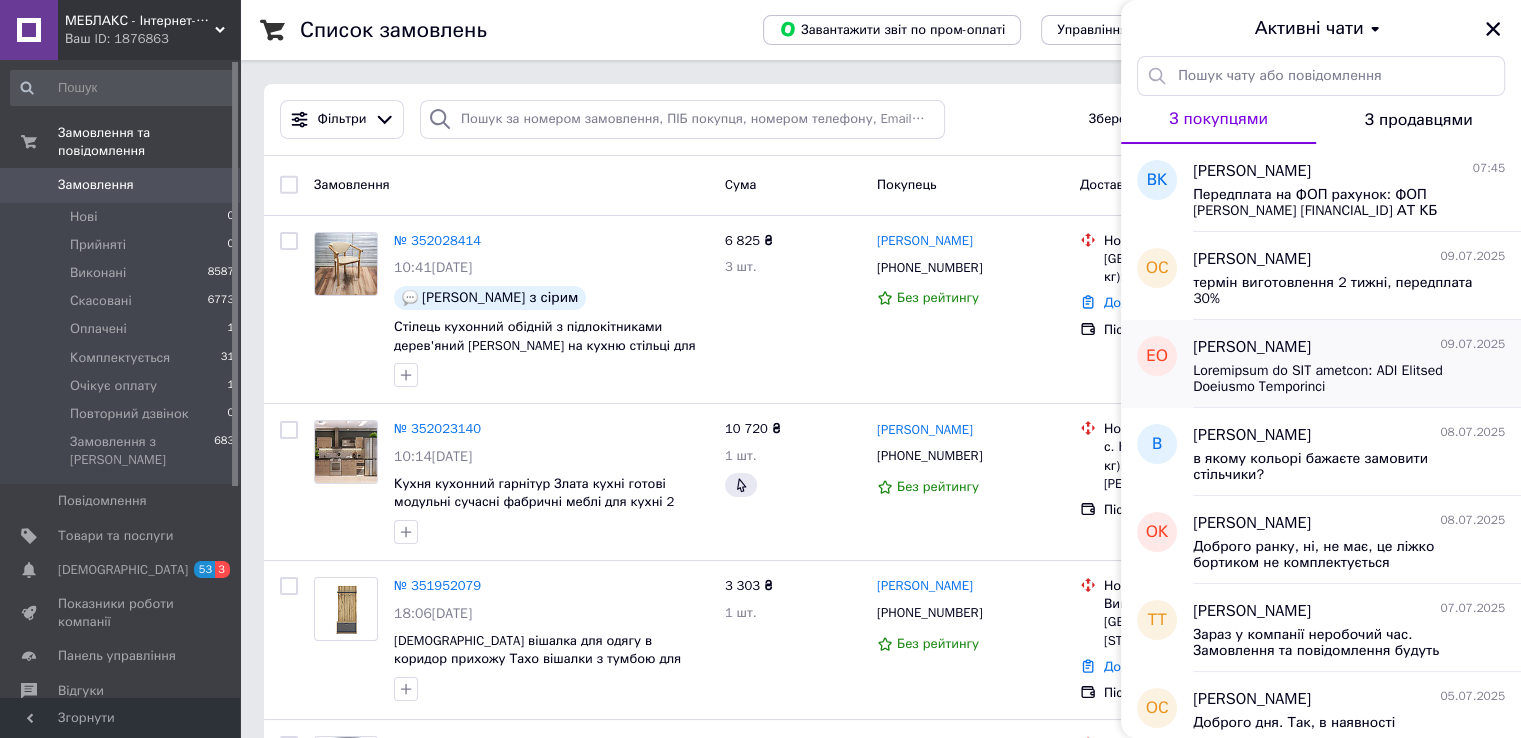 click at bounding box center [1335, 379] 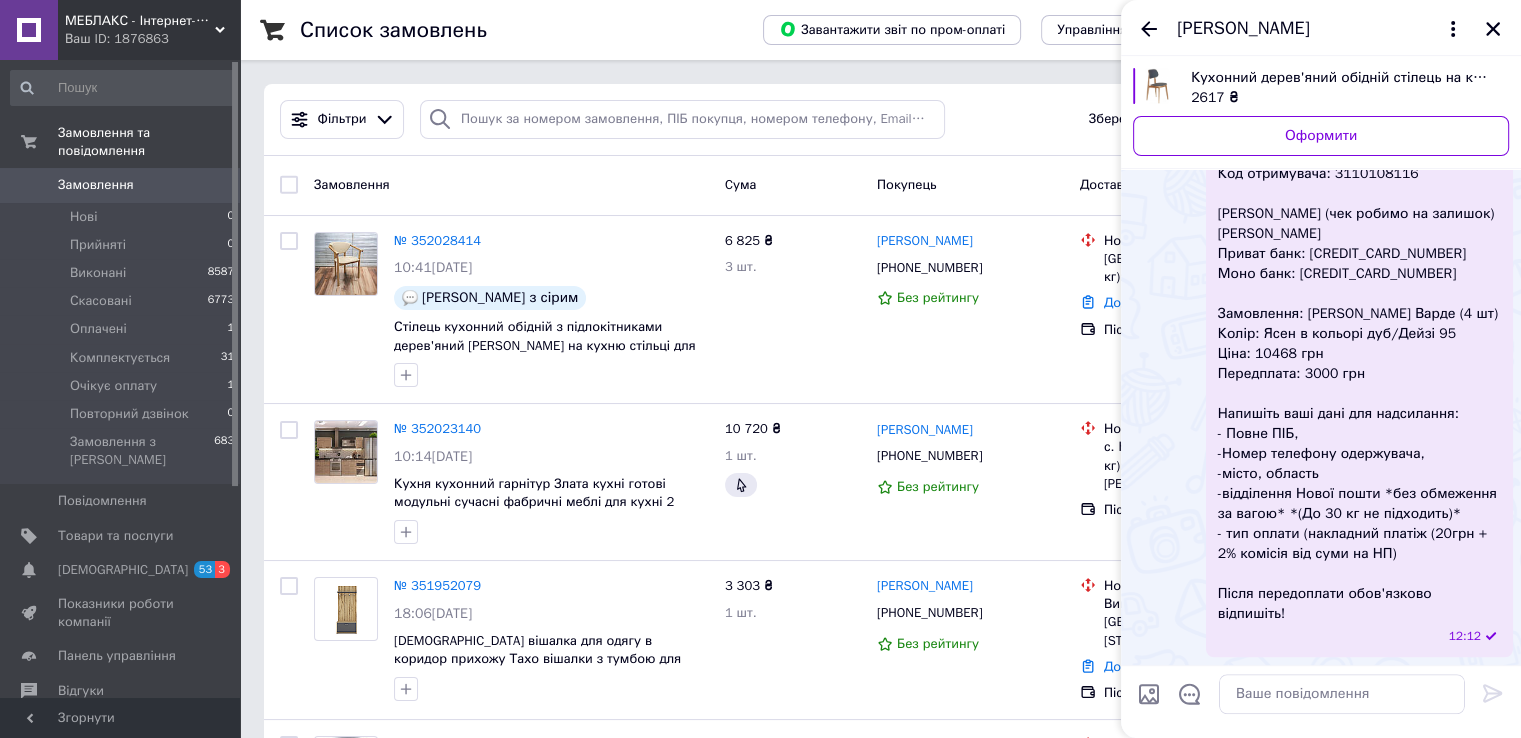 scroll, scrollTop: 2015, scrollLeft: 0, axis: vertical 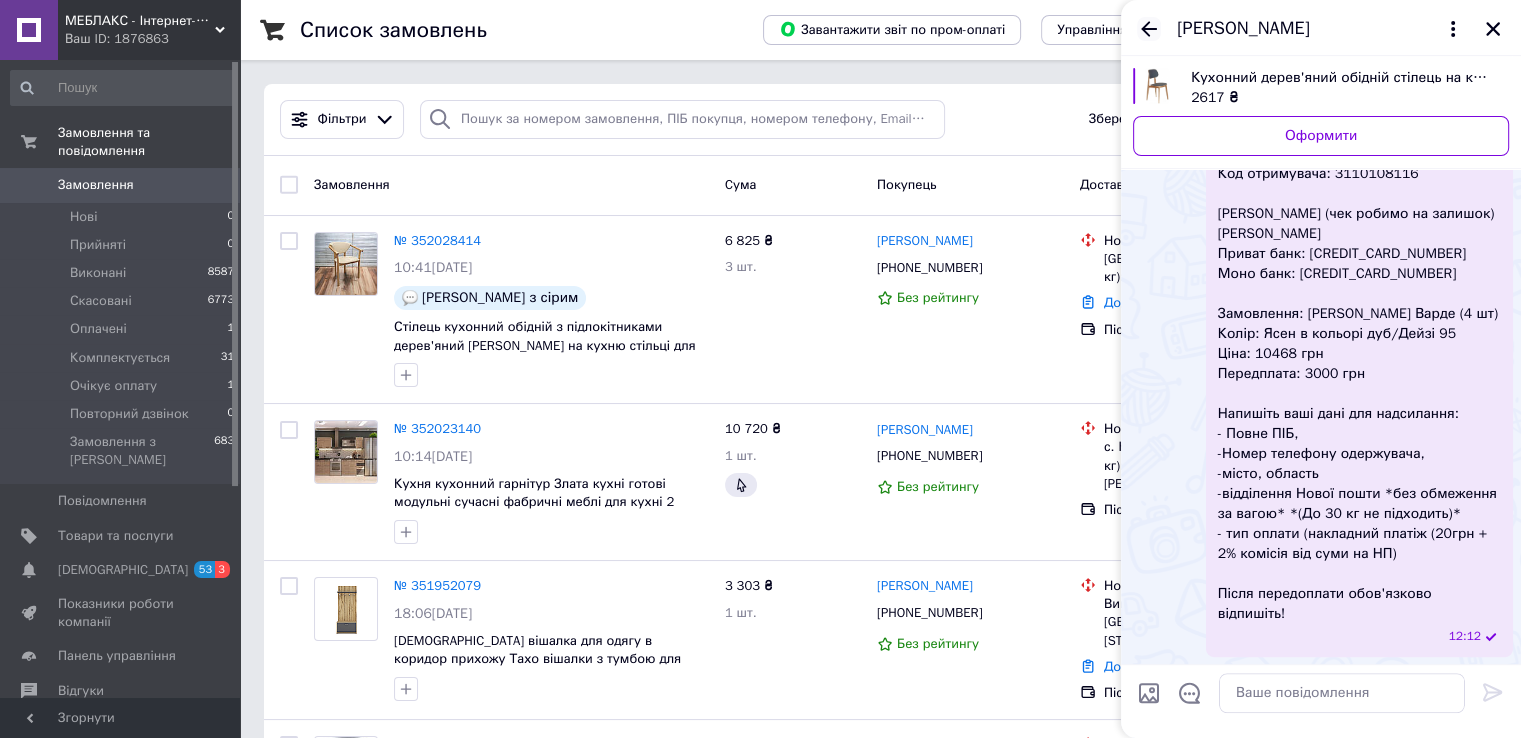 click 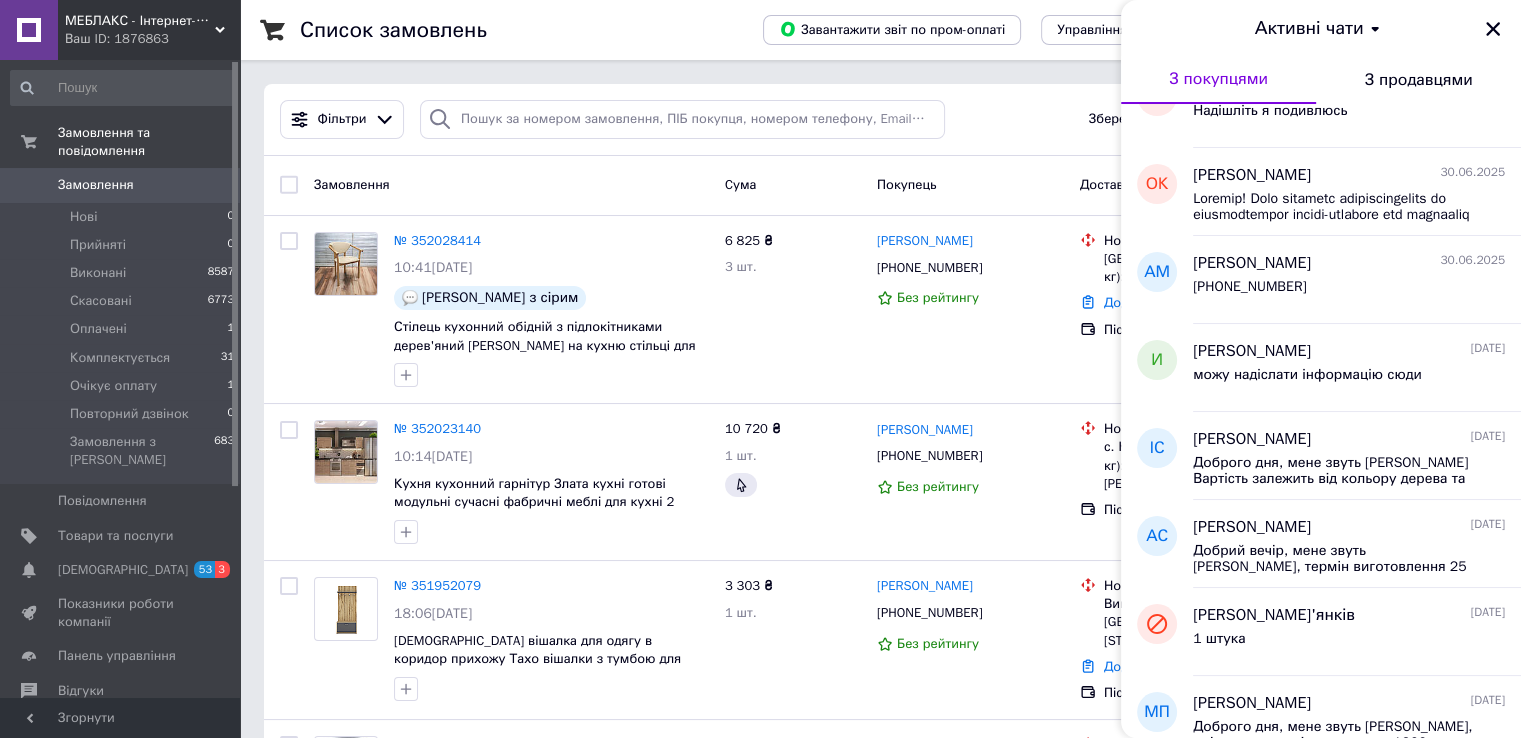 scroll, scrollTop: 1126, scrollLeft: 0, axis: vertical 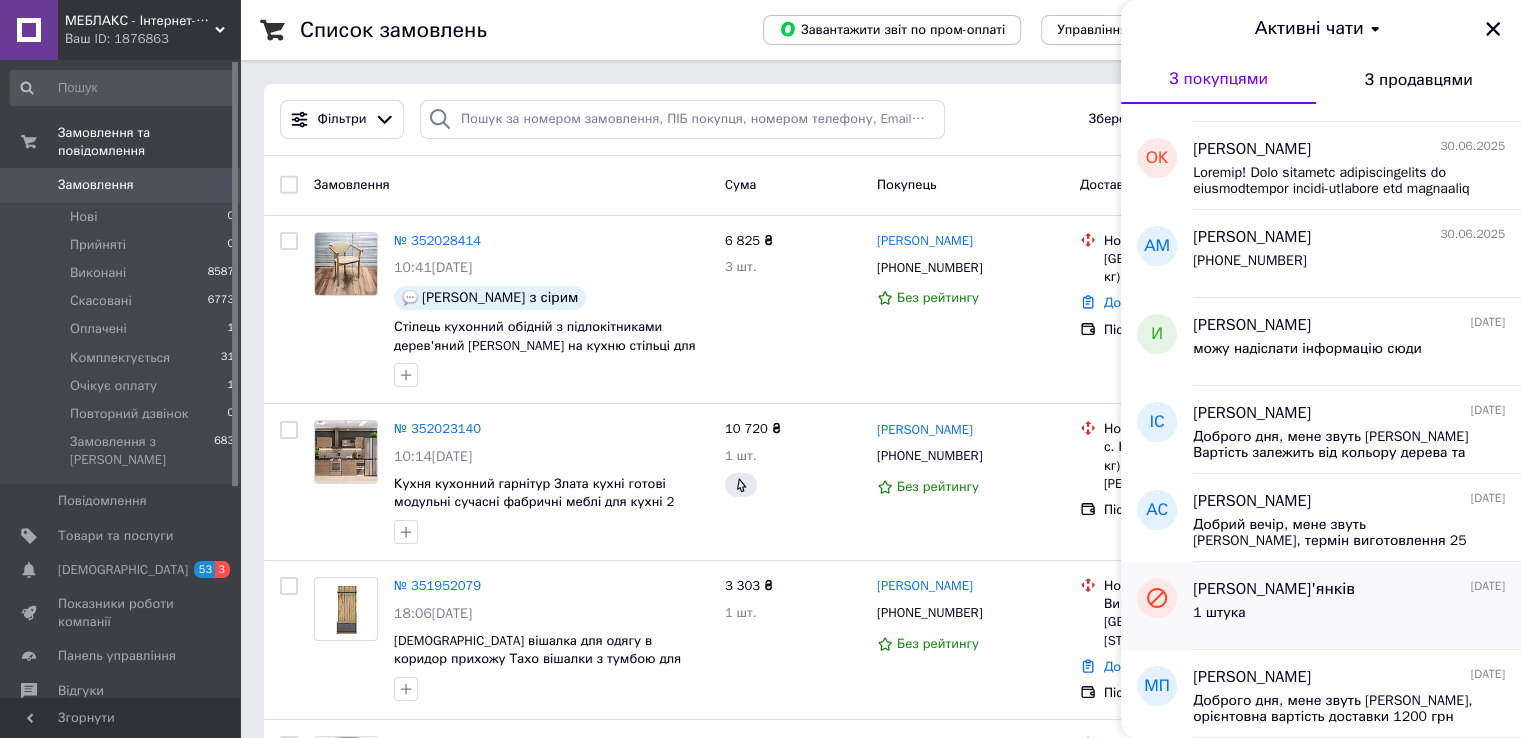 click on "[PERSON_NAME]'янків" at bounding box center (1274, 589) 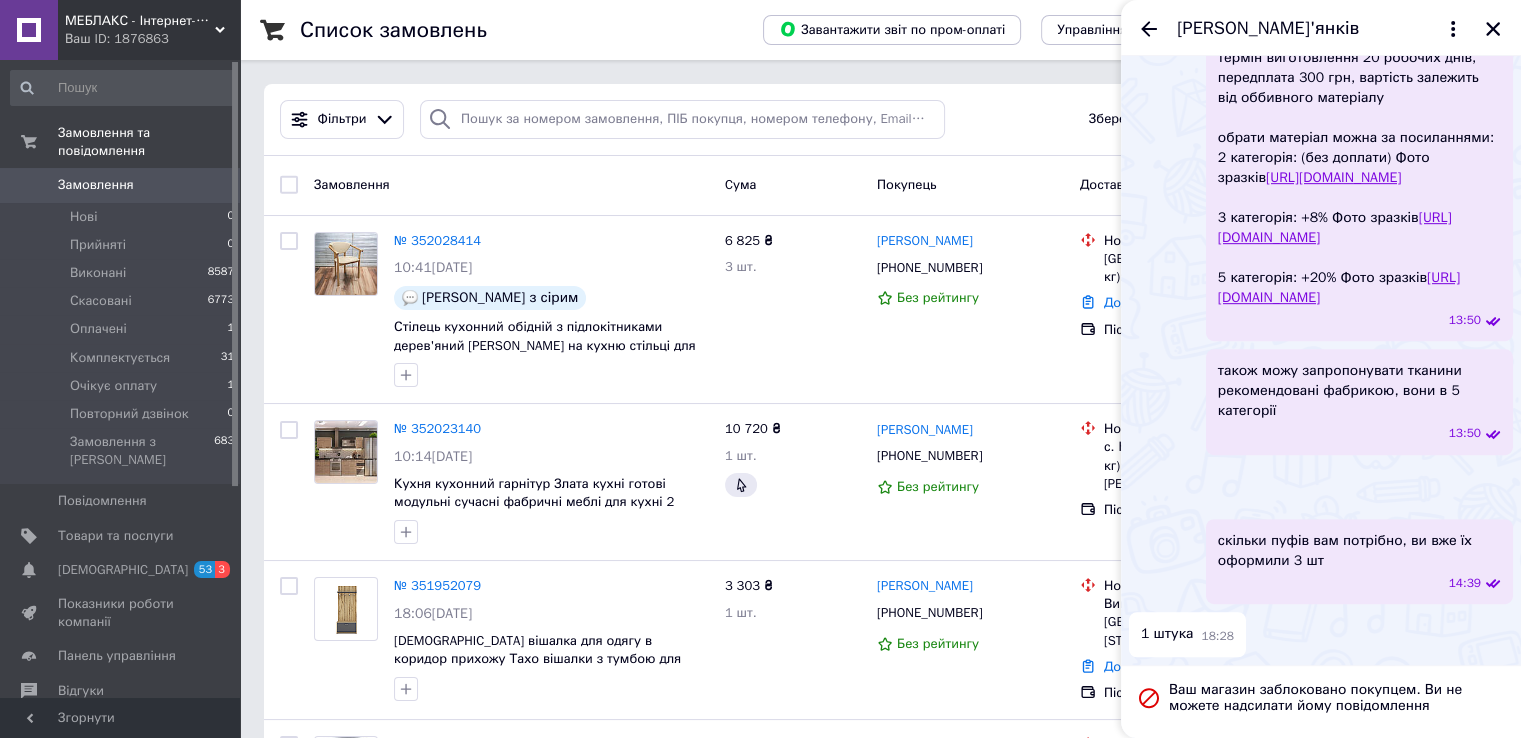 scroll, scrollTop: 1354, scrollLeft: 0, axis: vertical 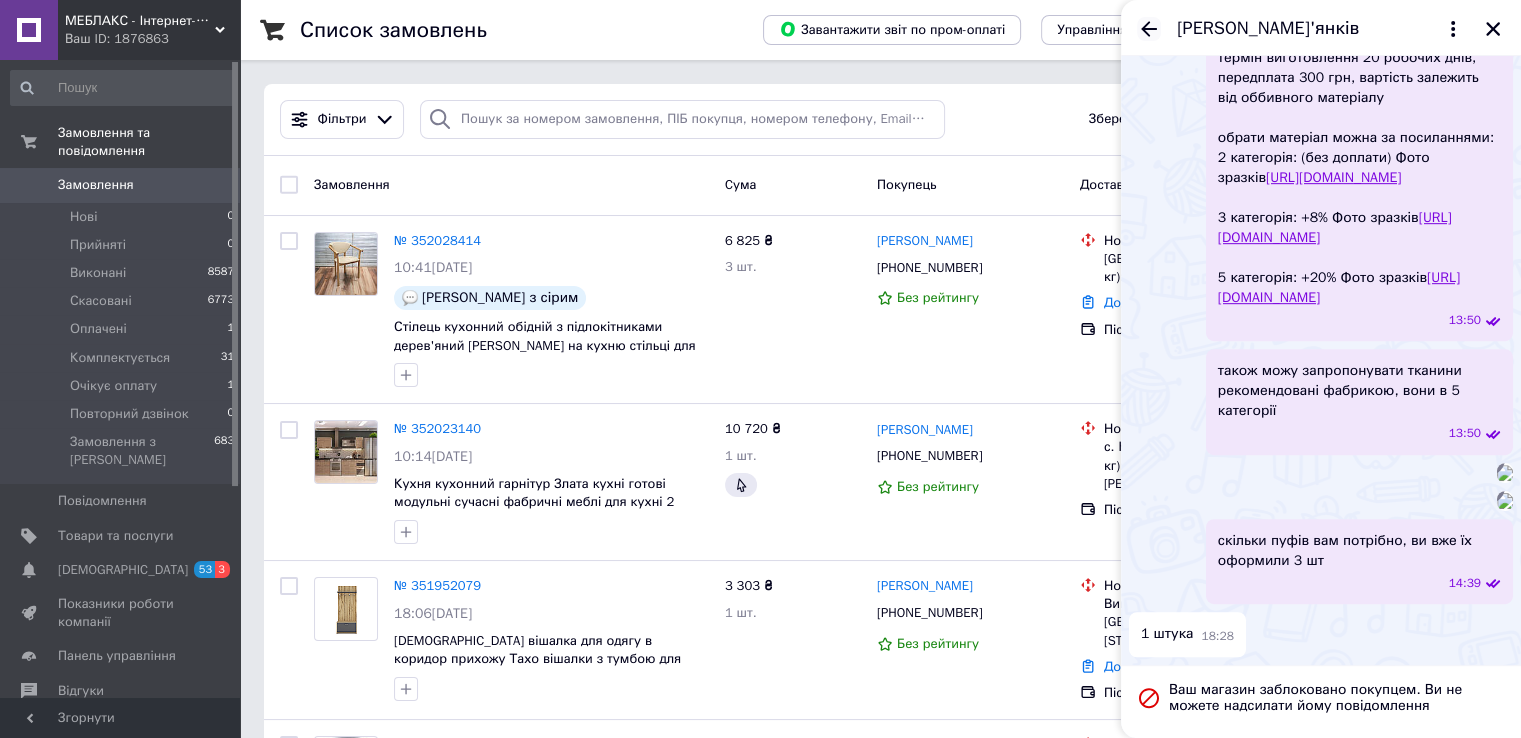 click 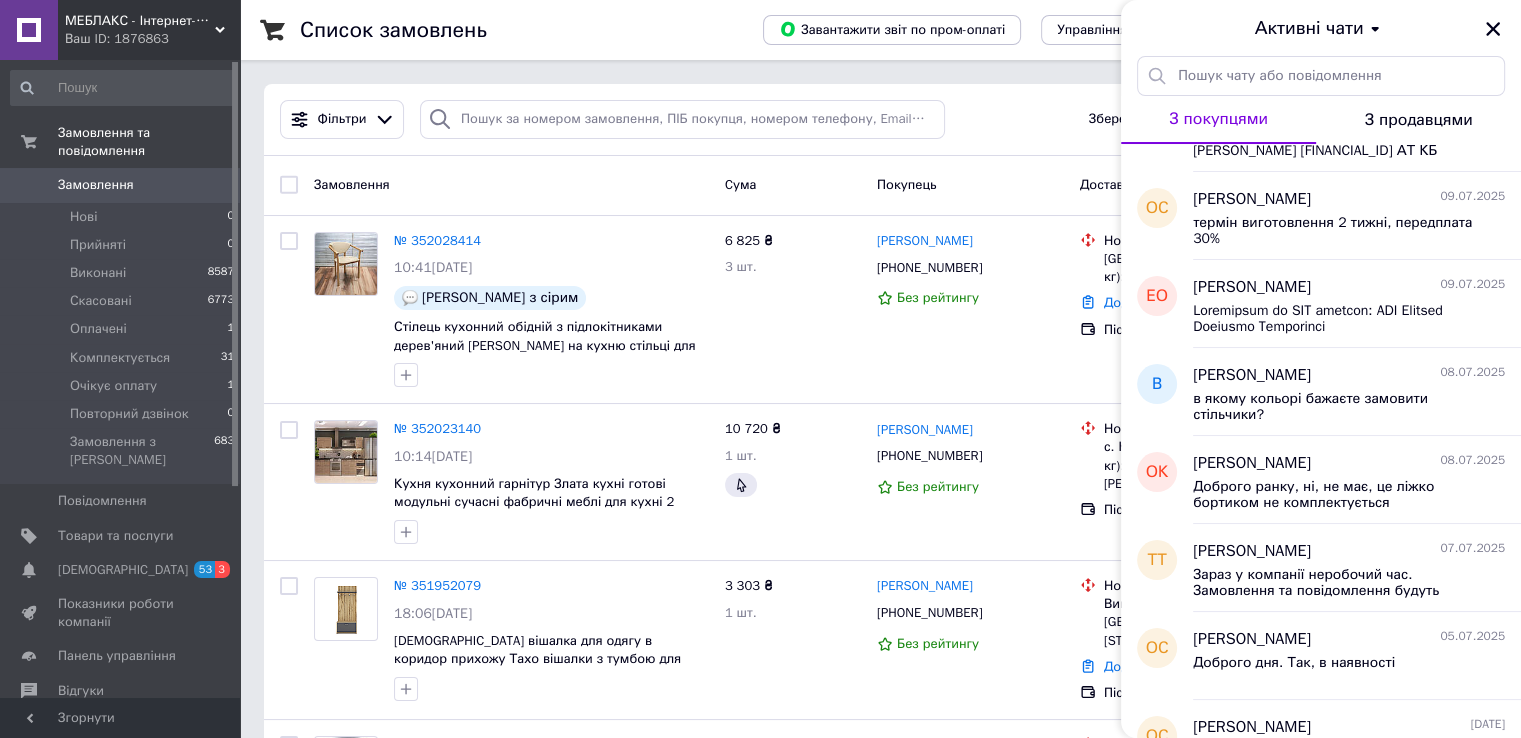 scroll, scrollTop: 0, scrollLeft: 0, axis: both 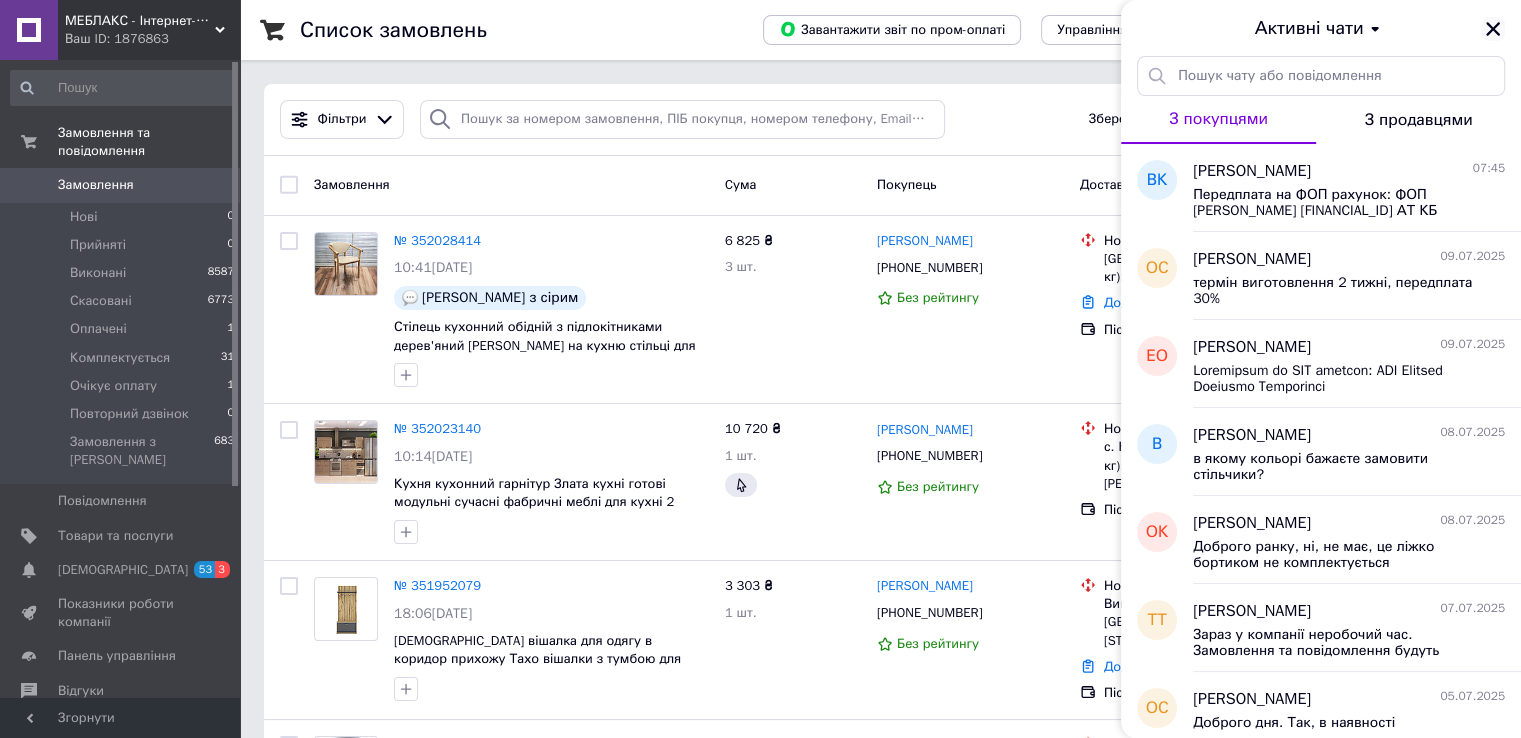 click 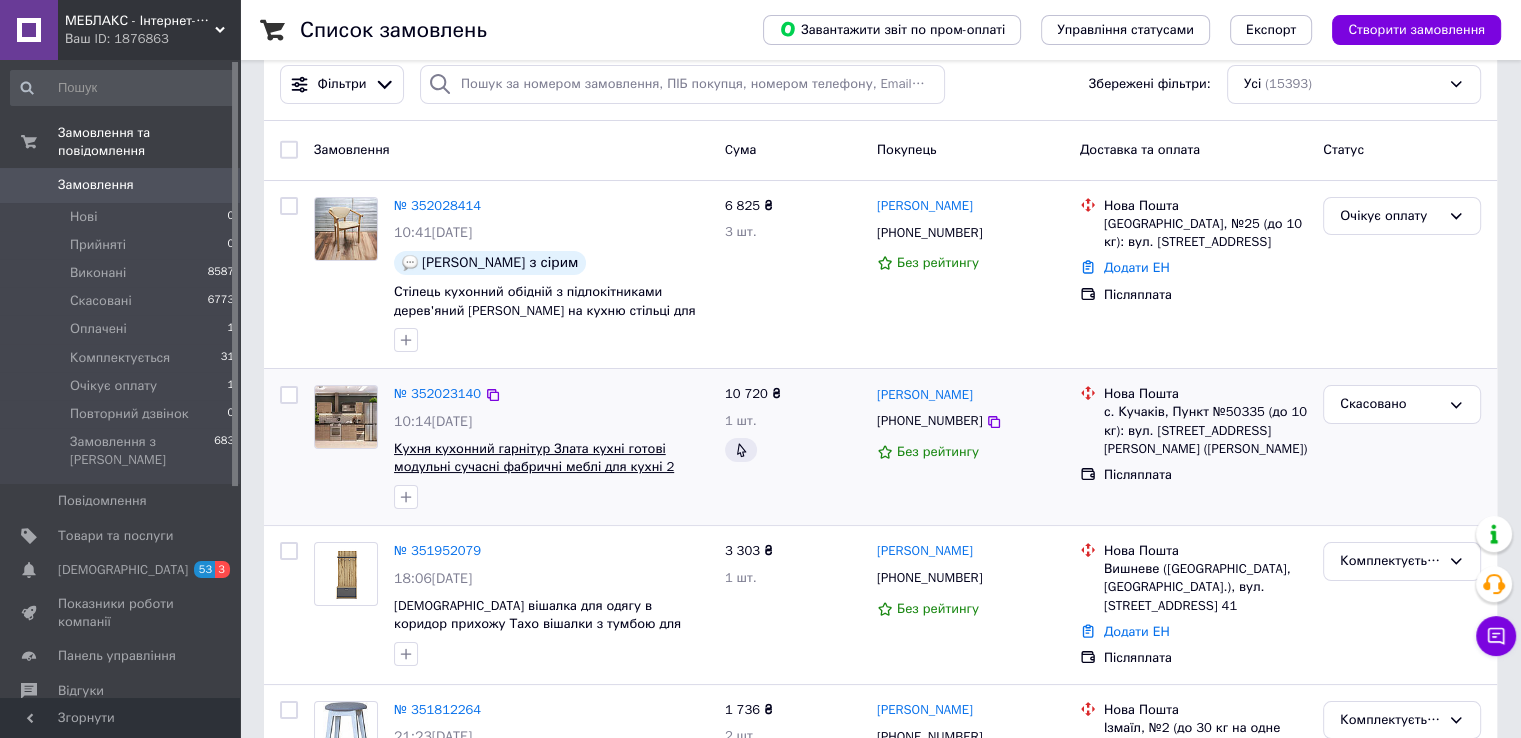 scroll, scrollTop: 0, scrollLeft: 0, axis: both 